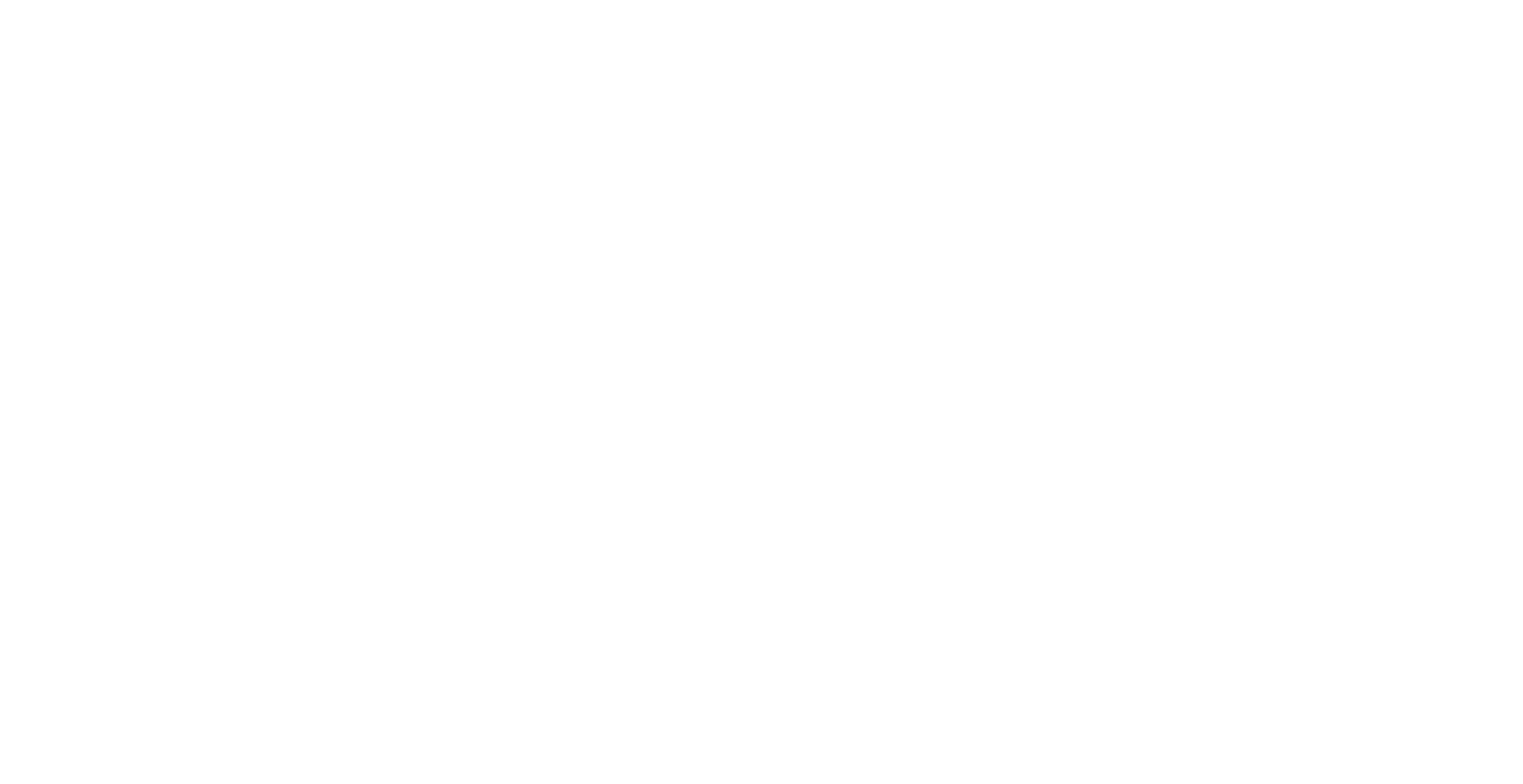 scroll, scrollTop: 0, scrollLeft: 0, axis: both 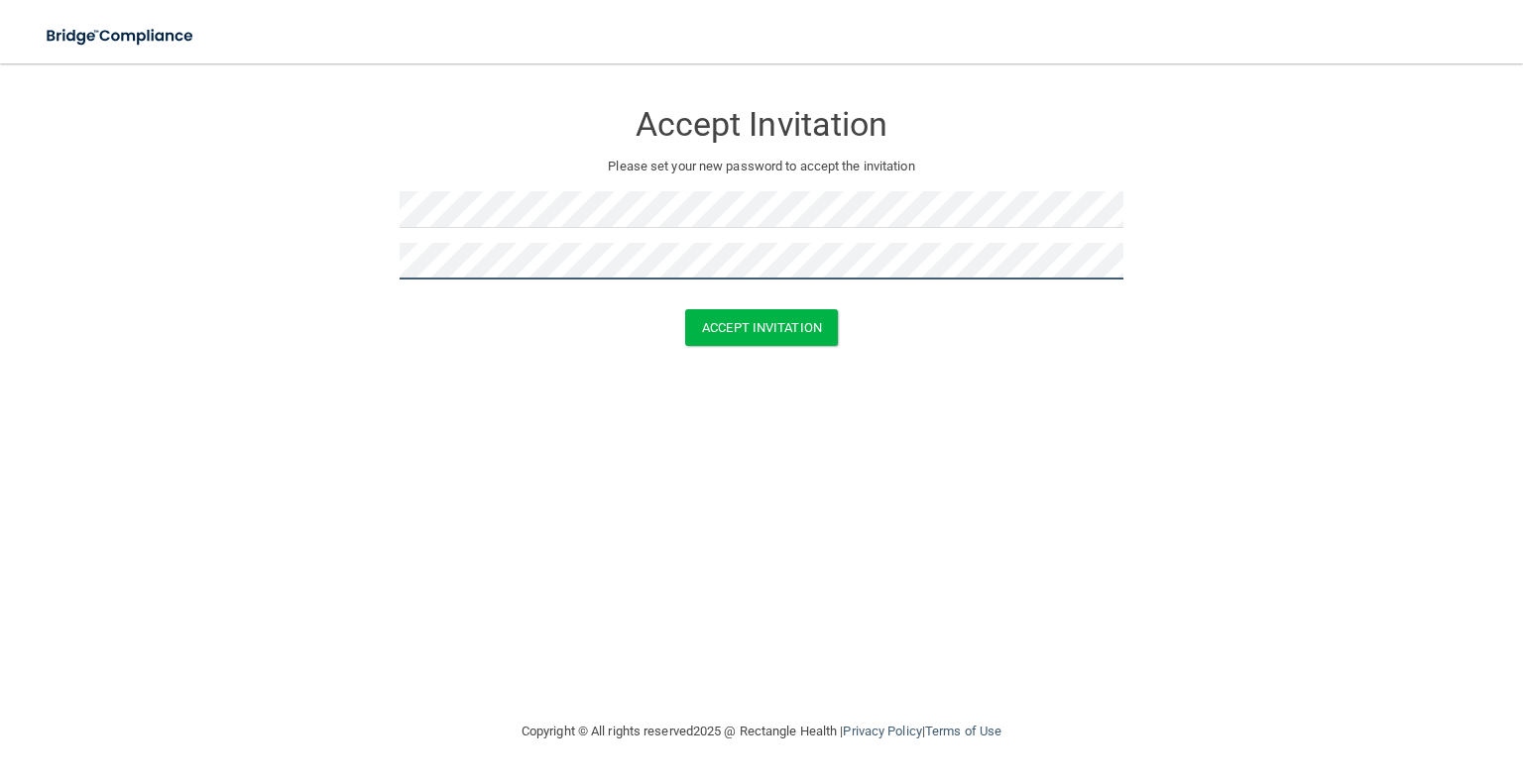 click on "Accept Invitation" at bounding box center [762, 327] 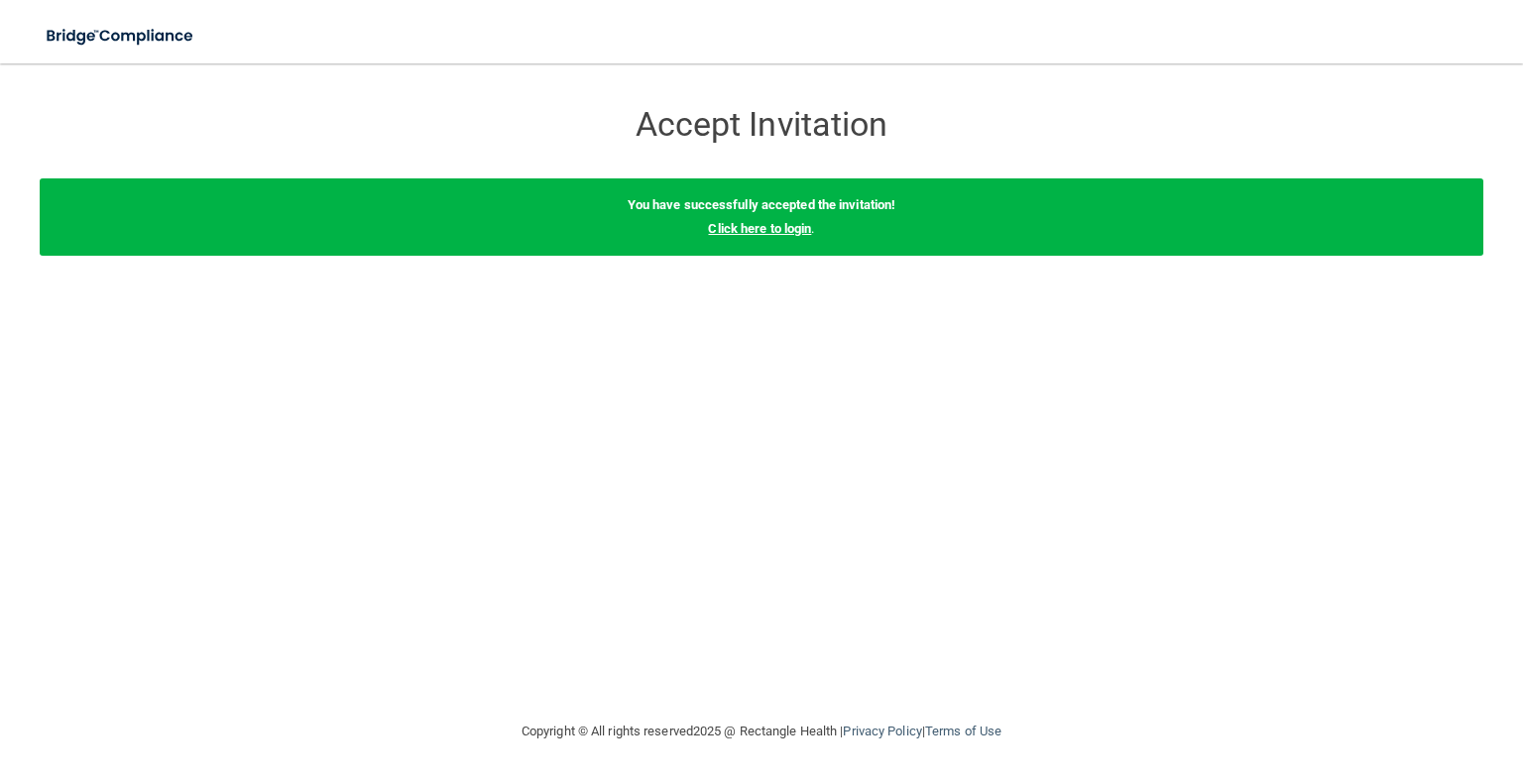 click on "Click here to login" at bounding box center (760, 228) 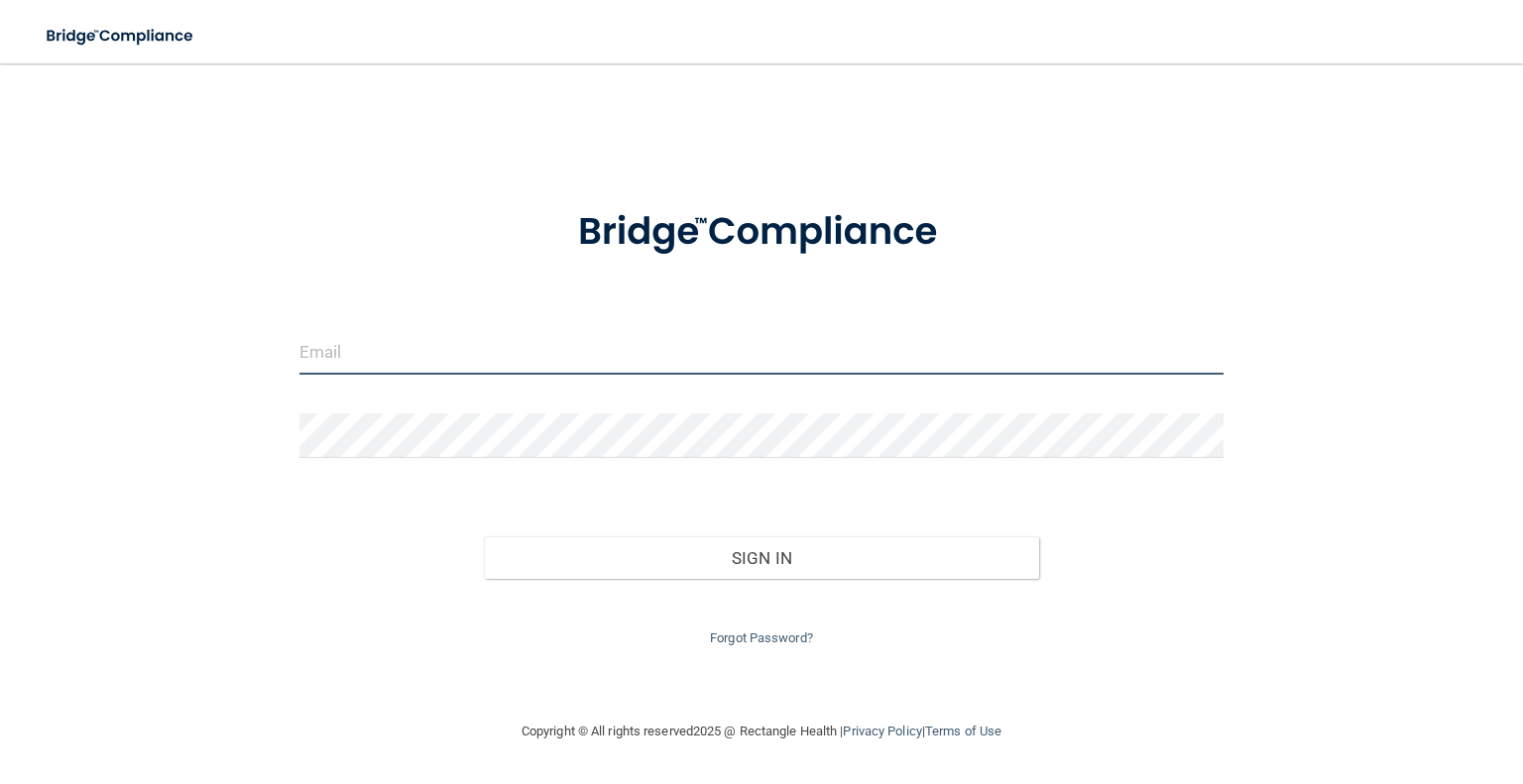 type on "[EMAIL_ADDRESS][DOMAIN_NAME]" 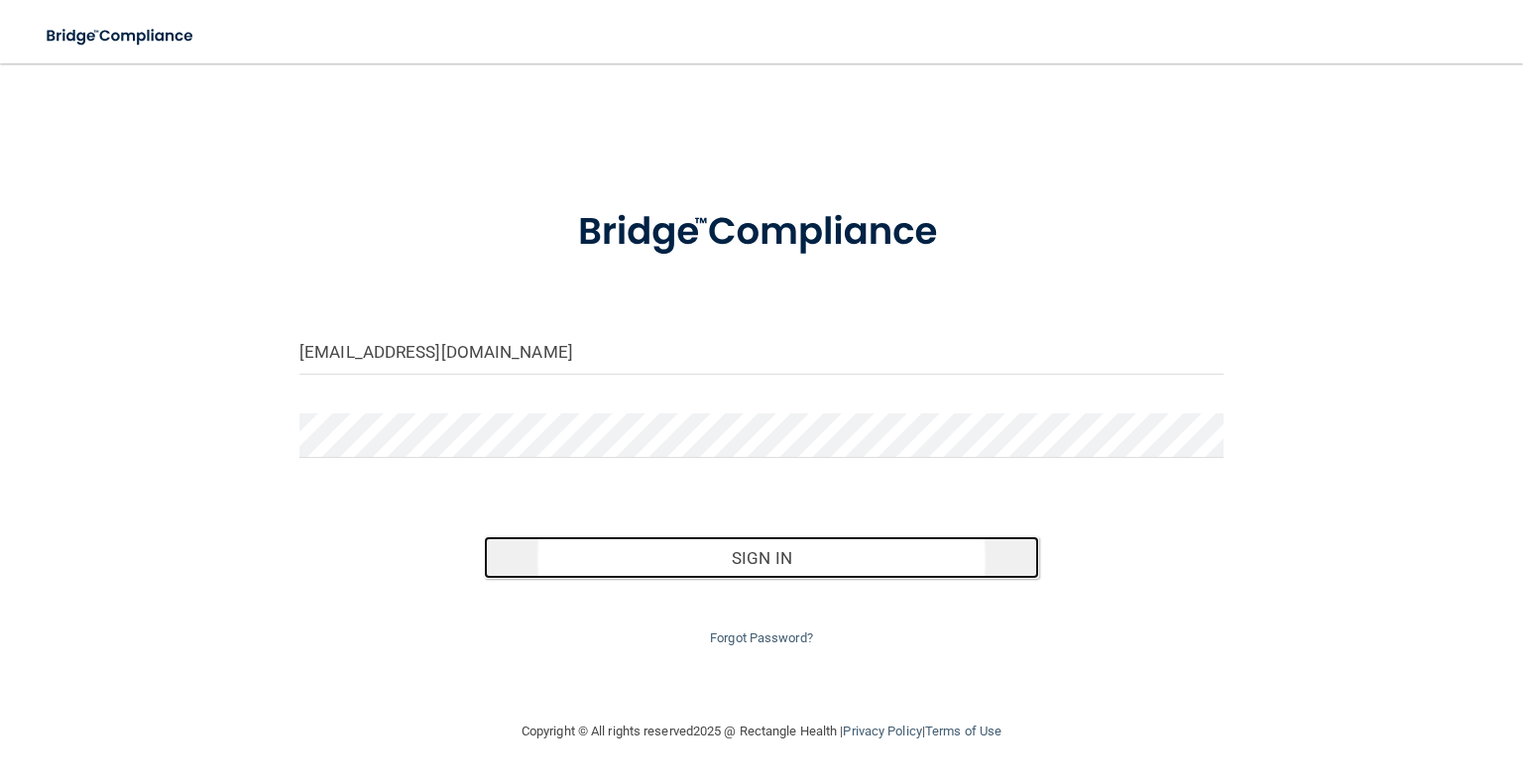 click on "Sign In" at bounding box center (761, 558) 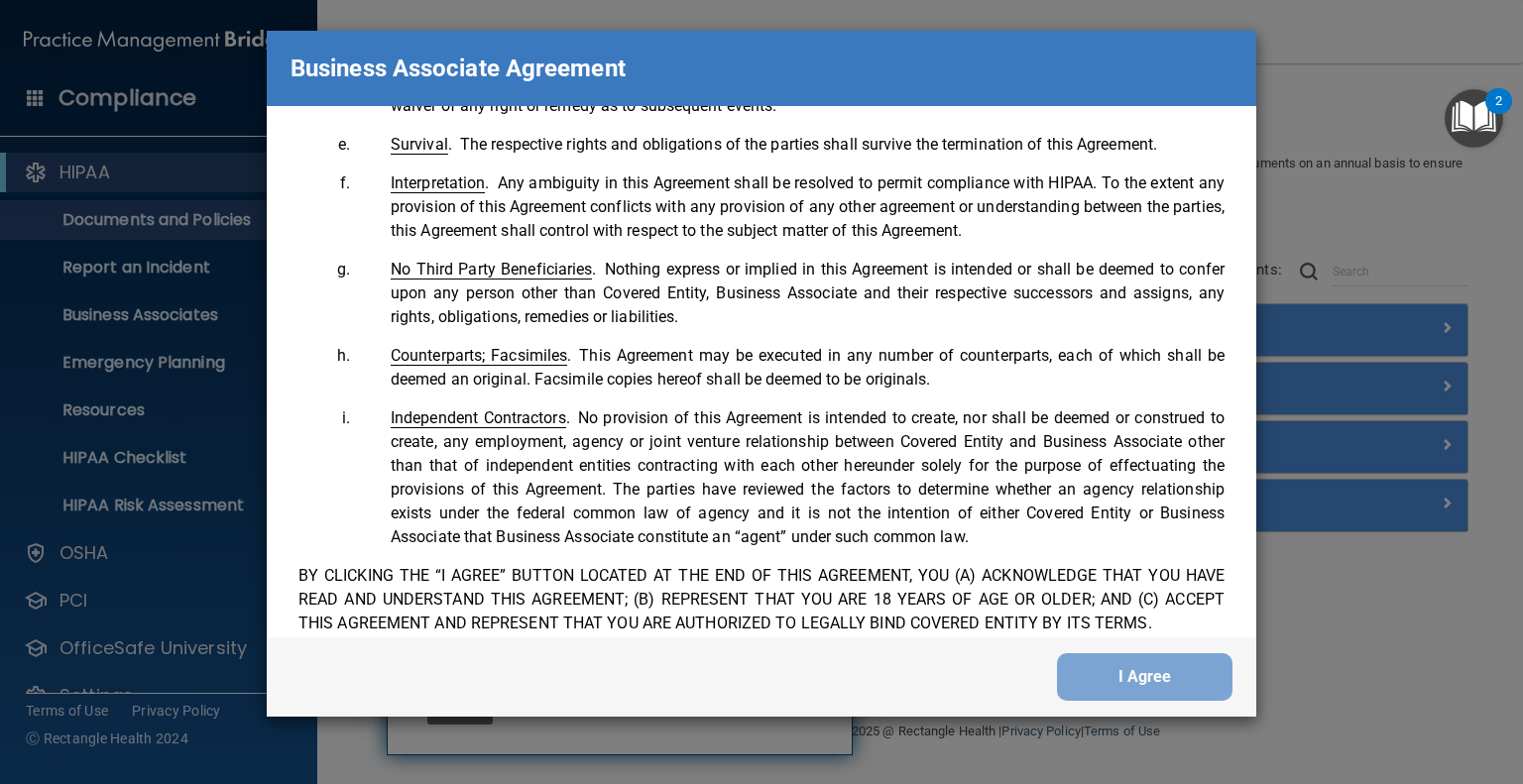 scroll, scrollTop: 4041, scrollLeft: 0, axis: vertical 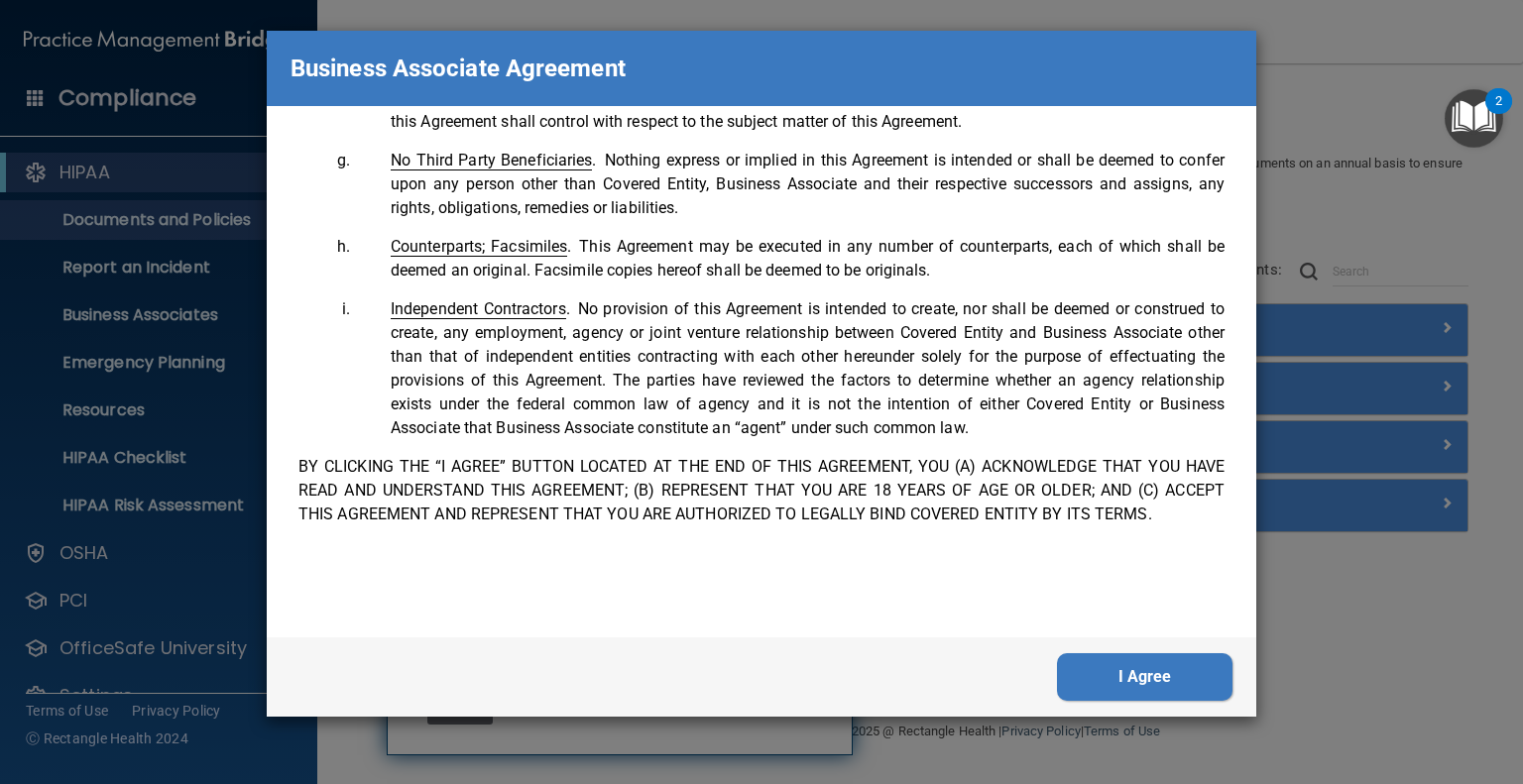 click on "I Agree" at bounding box center (1144, 677) 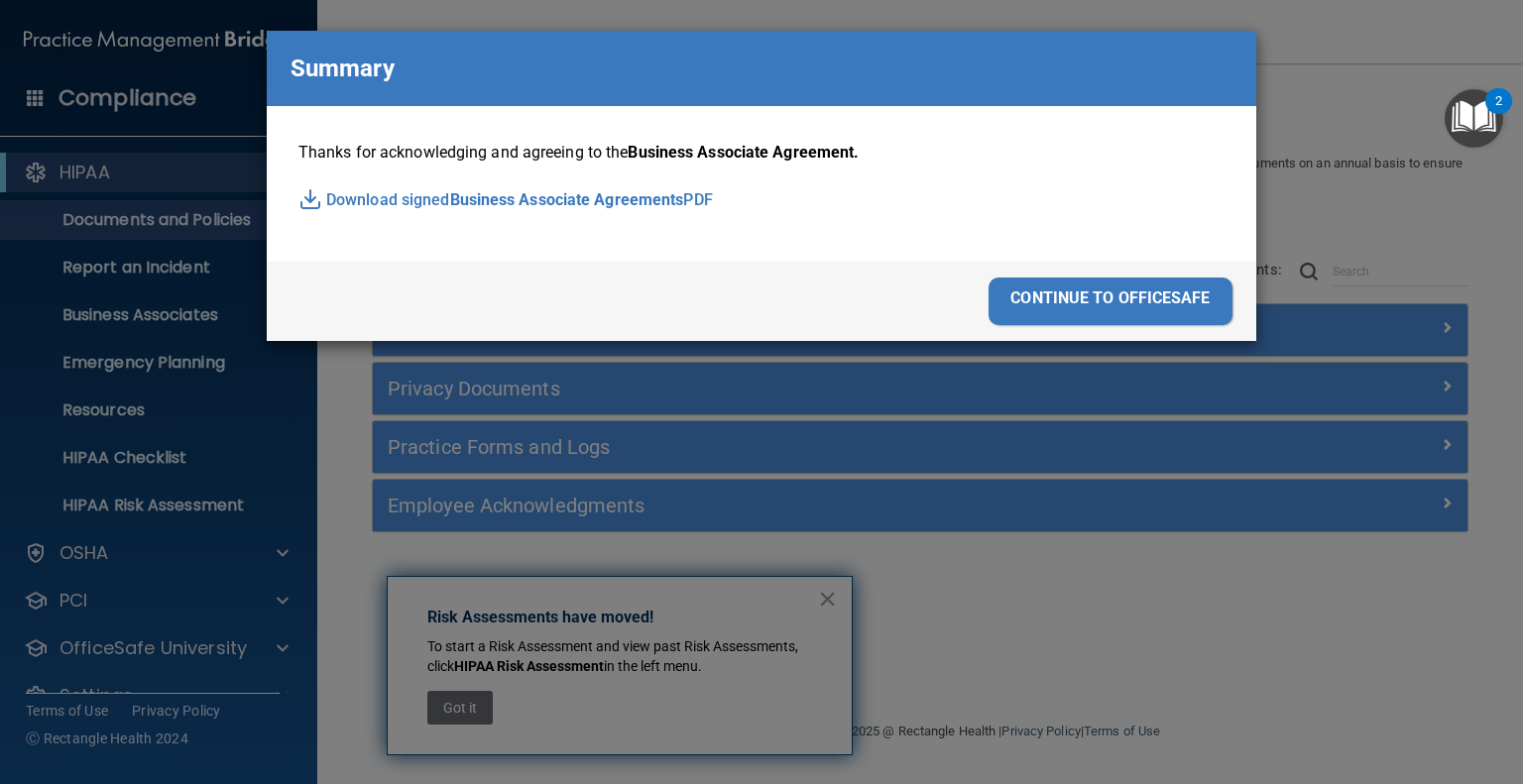 click on "continue to officesafe" at bounding box center [1111, 301] 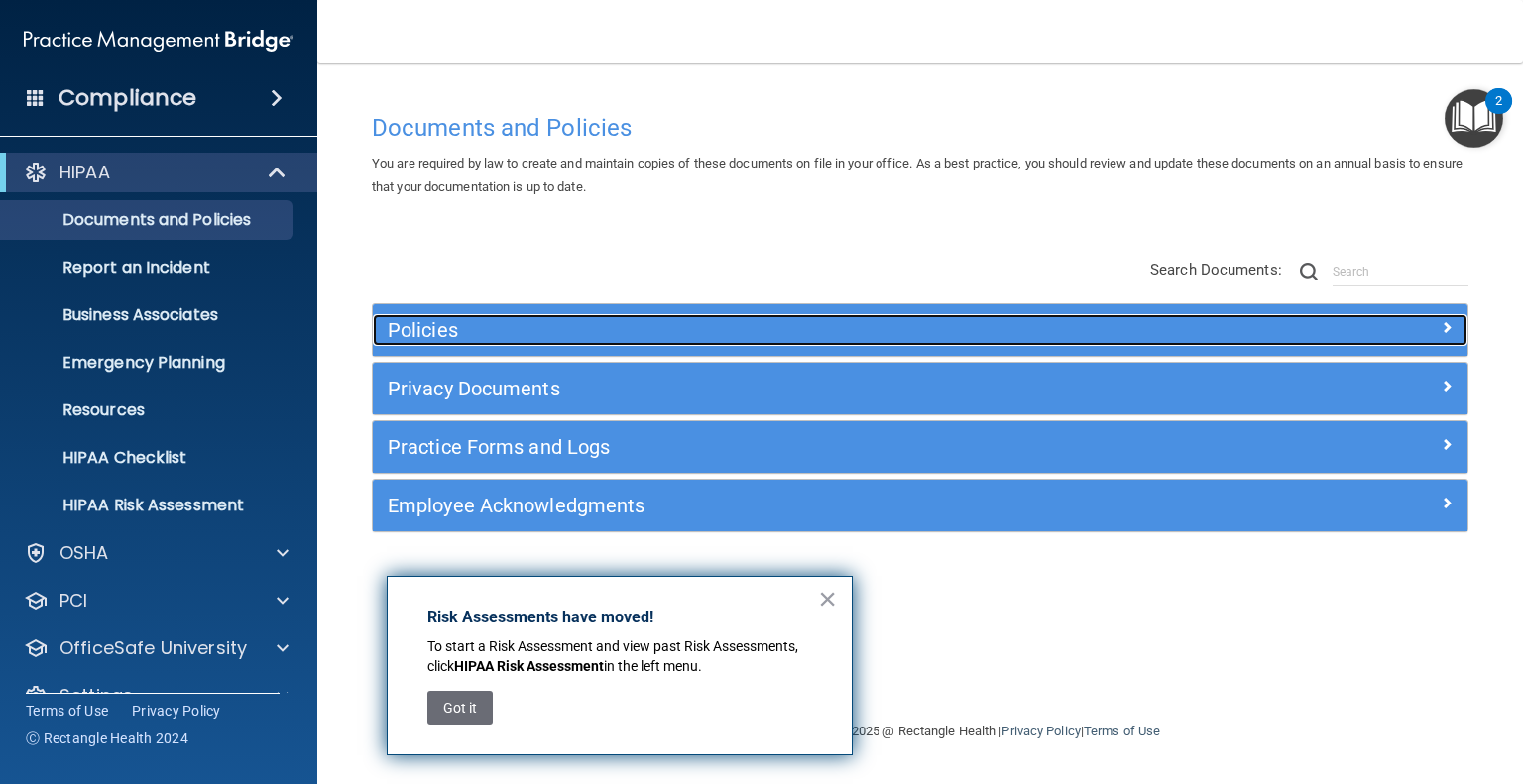 click on "Policies" at bounding box center [783, 330] 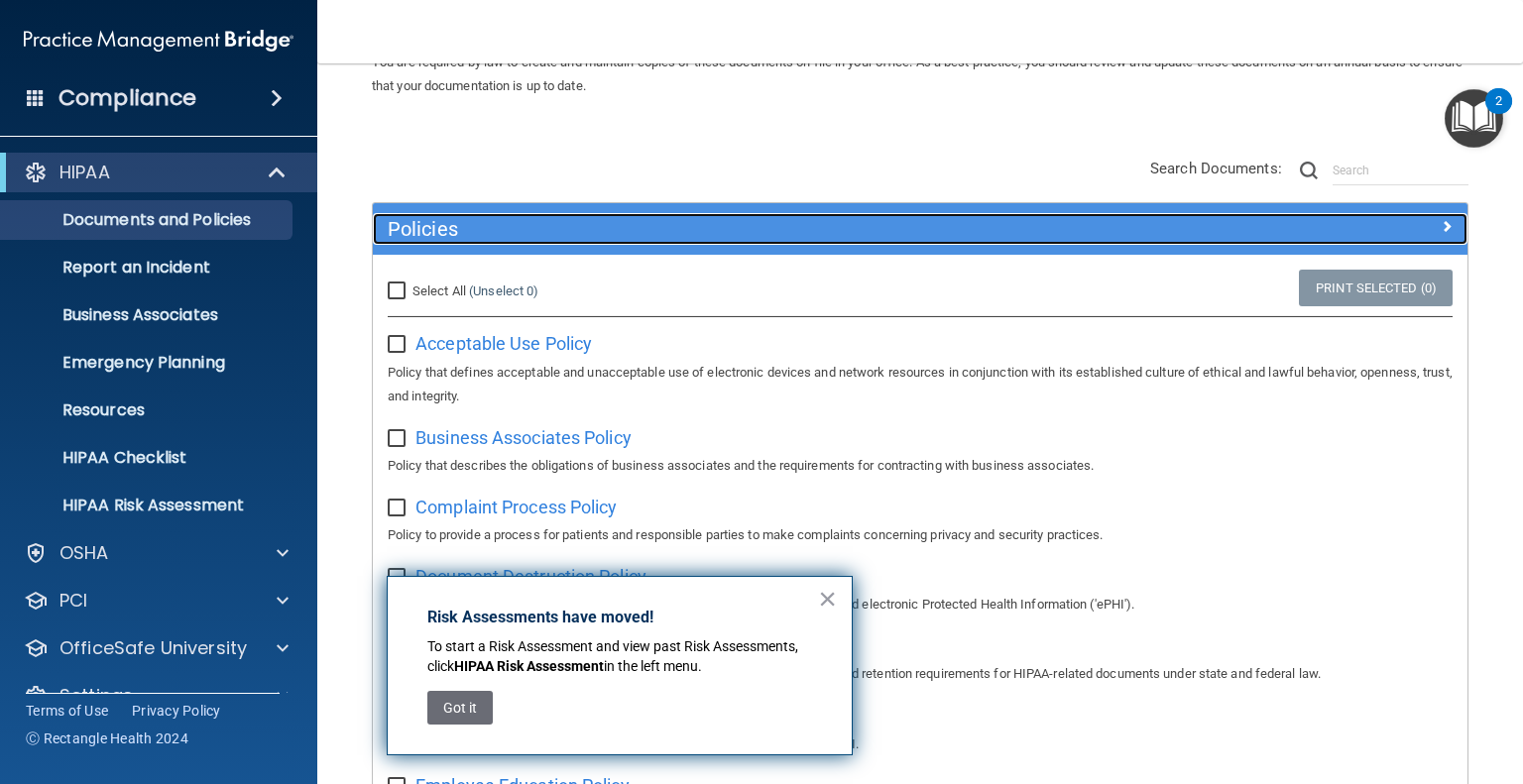 scroll, scrollTop: 99, scrollLeft: 0, axis: vertical 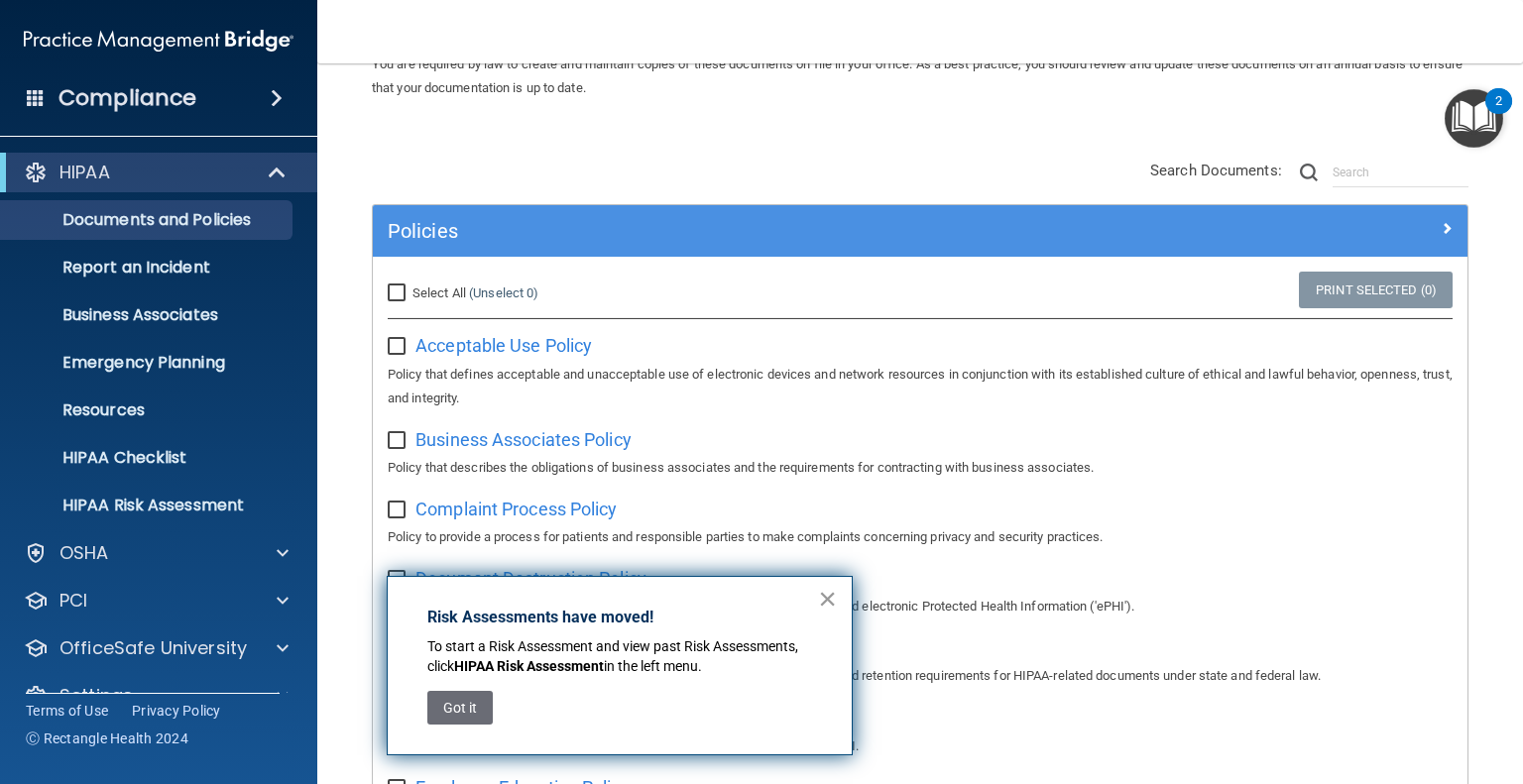 click on "×" at bounding box center [827, 599] 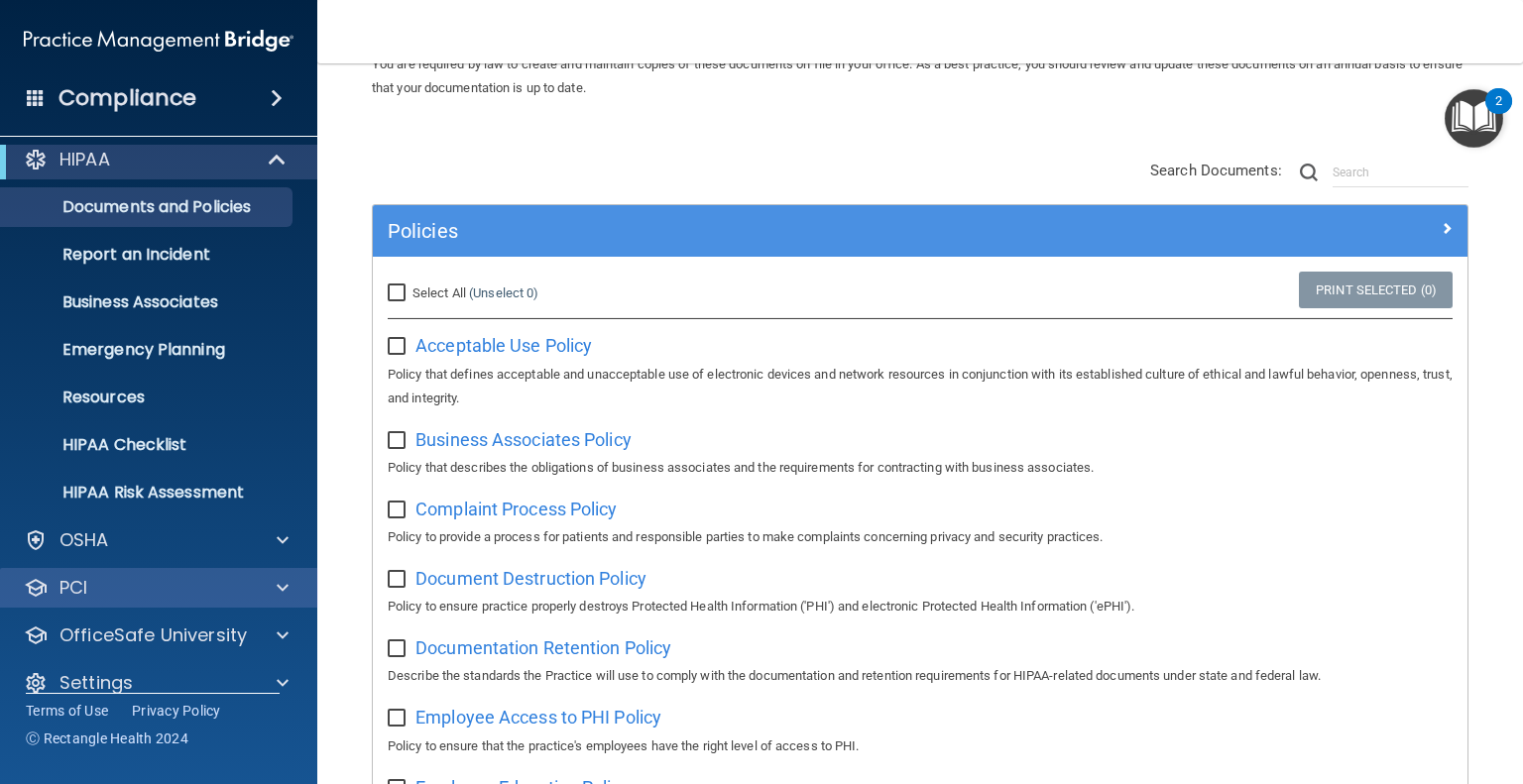 scroll, scrollTop: 0, scrollLeft: 0, axis: both 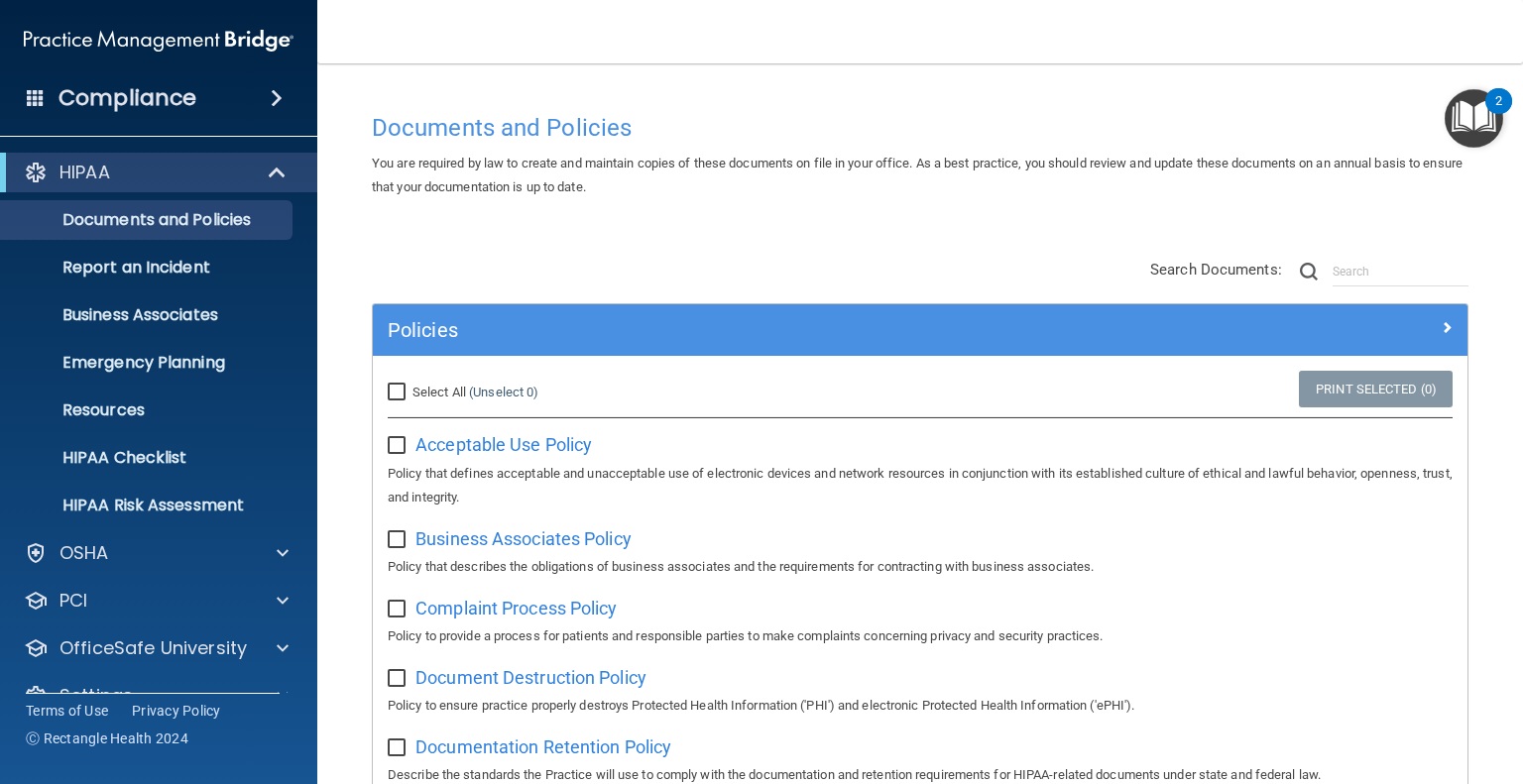 click on "Compliance" at bounding box center (127, 98) 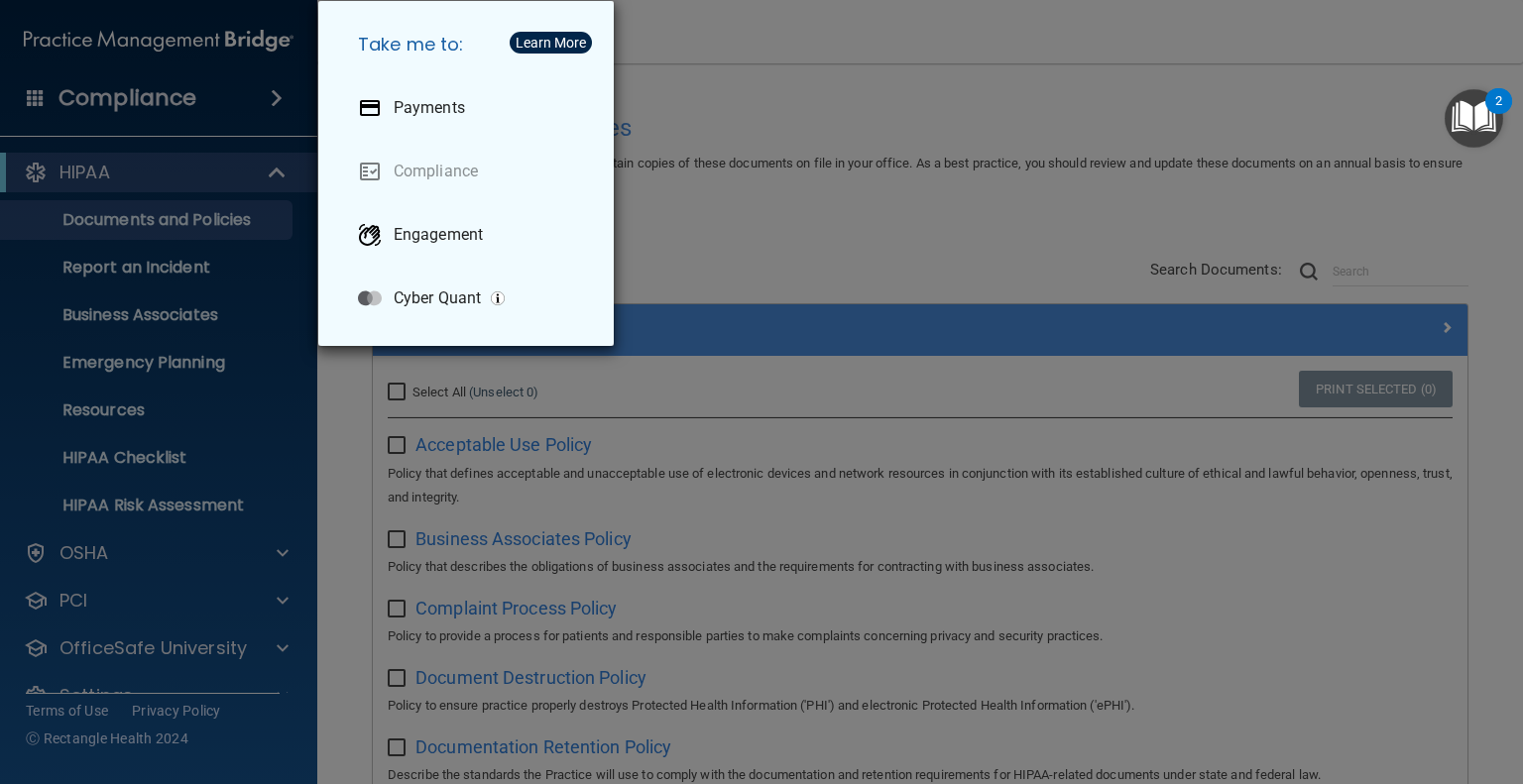 click on "Take me to:             Payments                   Compliance                     Engagement                     Cyber Quant" at bounding box center (762, 392) 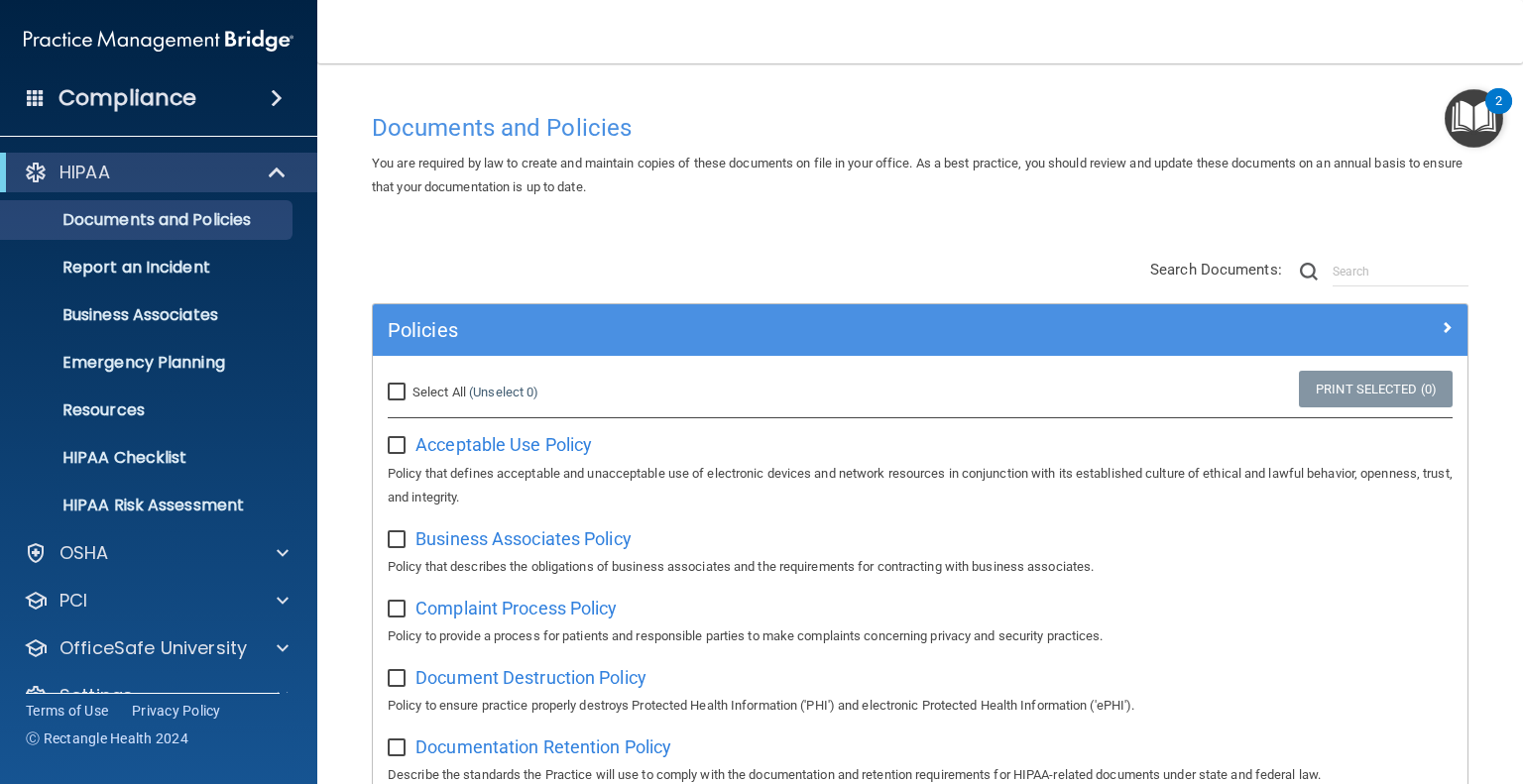 click at bounding box center (1473, 118) 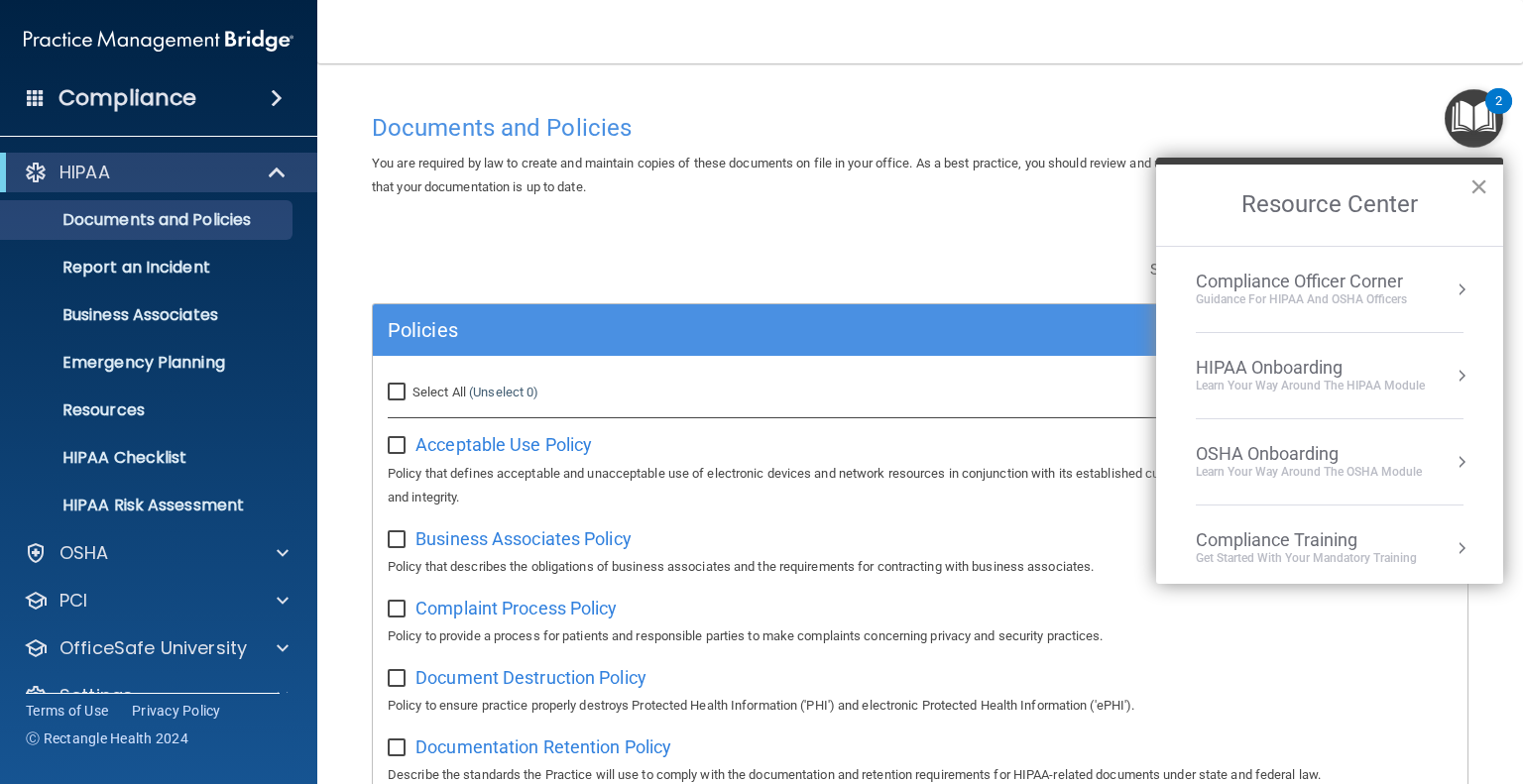 click on "×" at bounding box center (1478, 186) 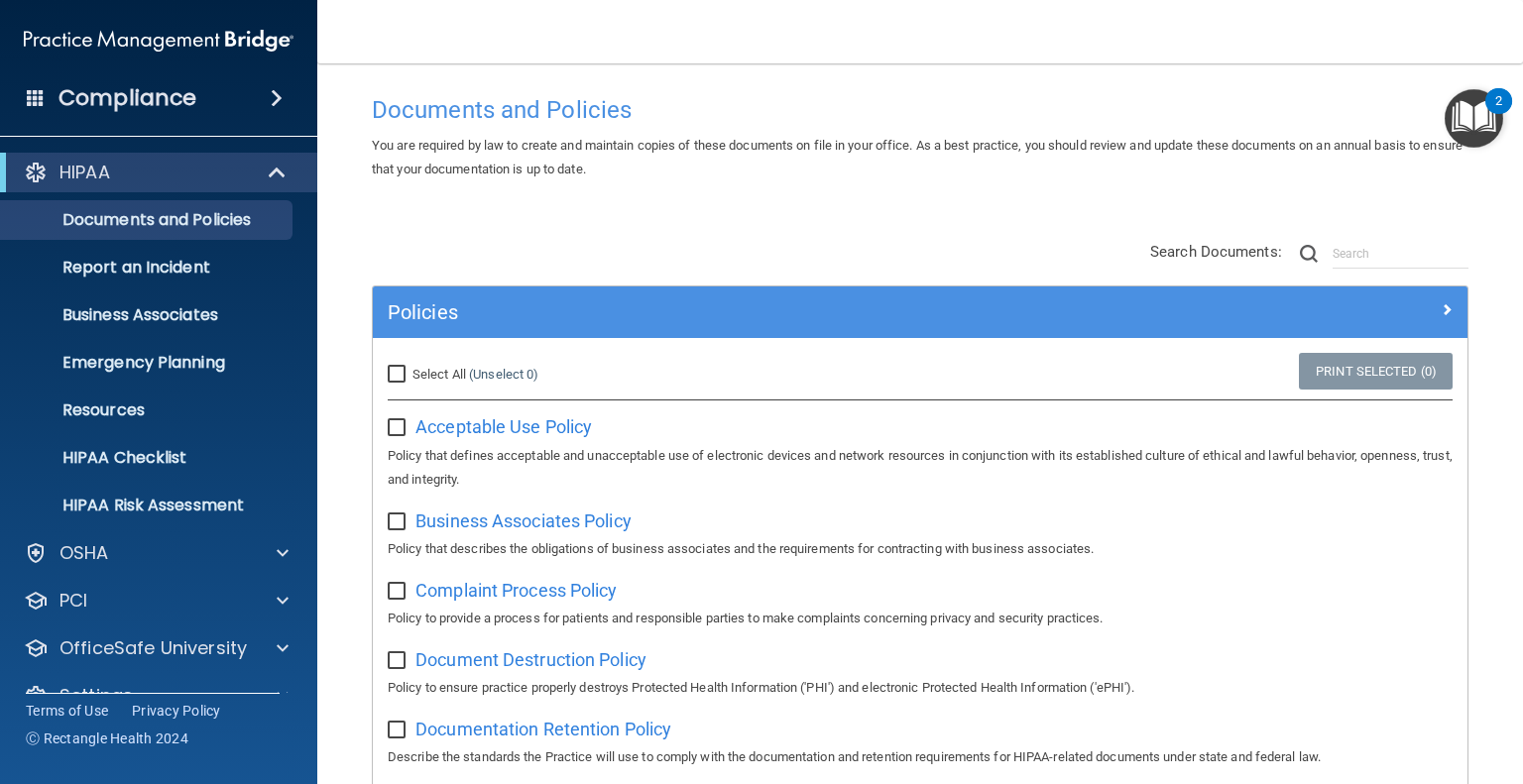 scroll, scrollTop: 0, scrollLeft: 0, axis: both 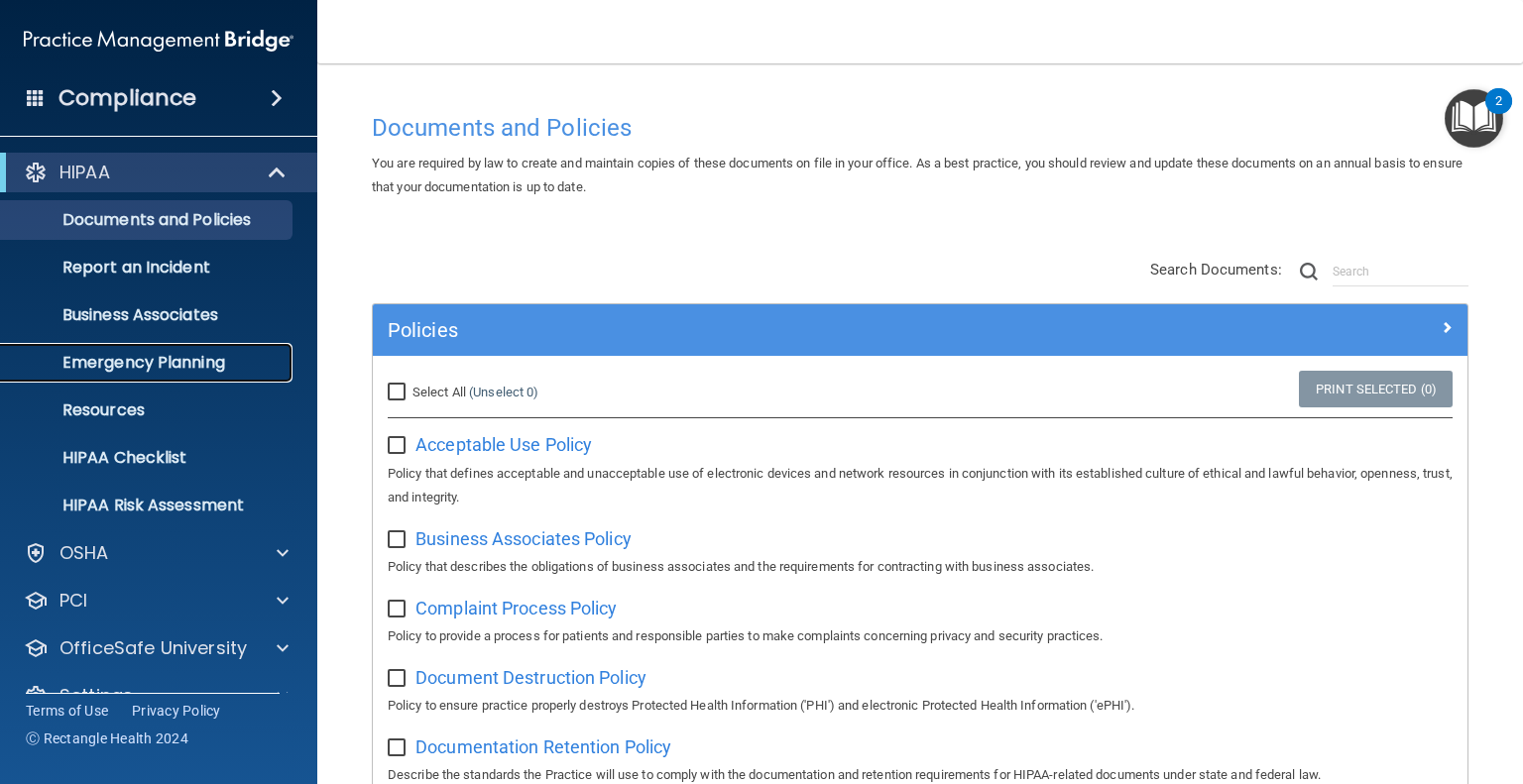 click on "Emergency Planning" at bounding box center [148, 363] 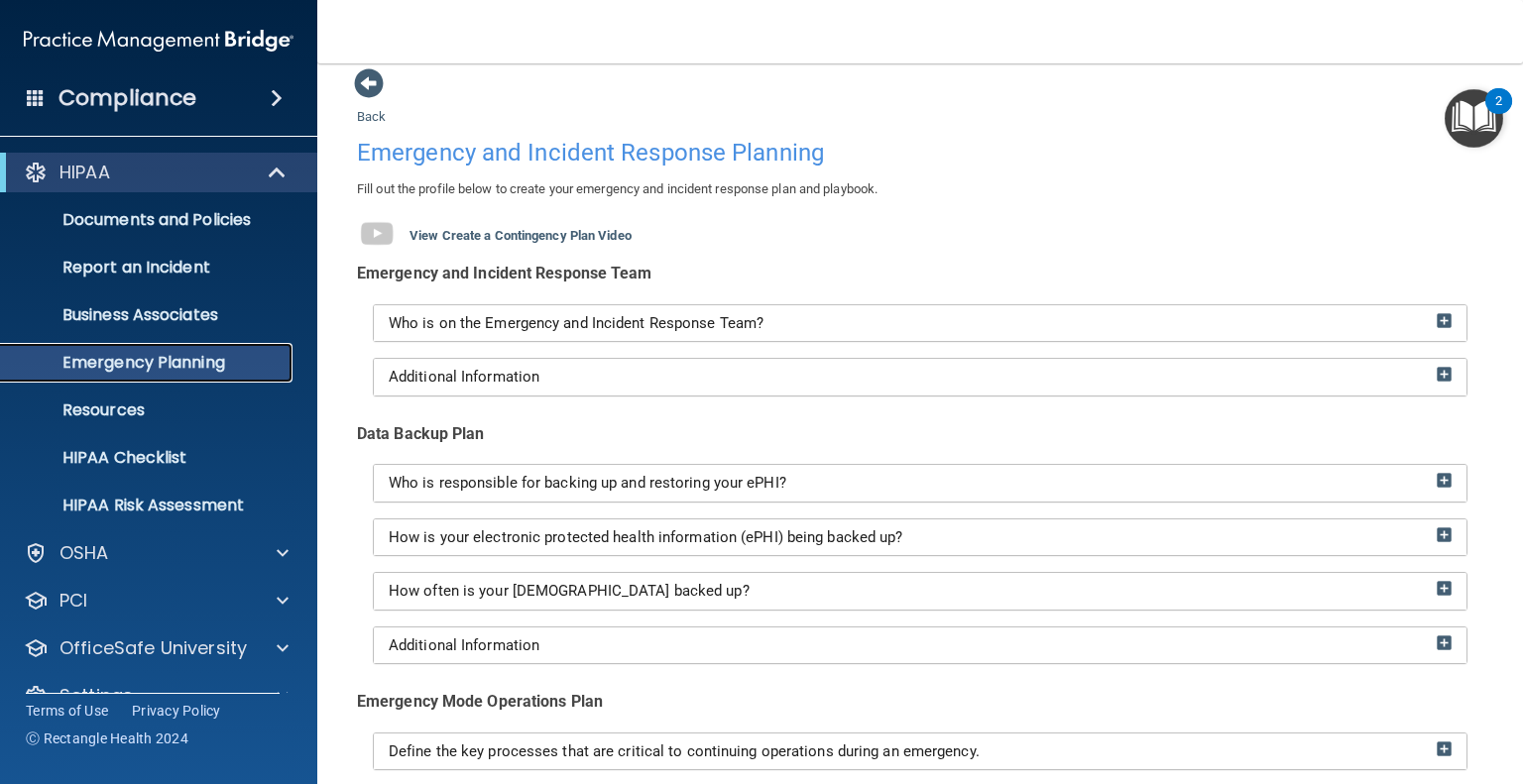 scroll, scrollTop: 0, scrollLeft: 0, axis: both 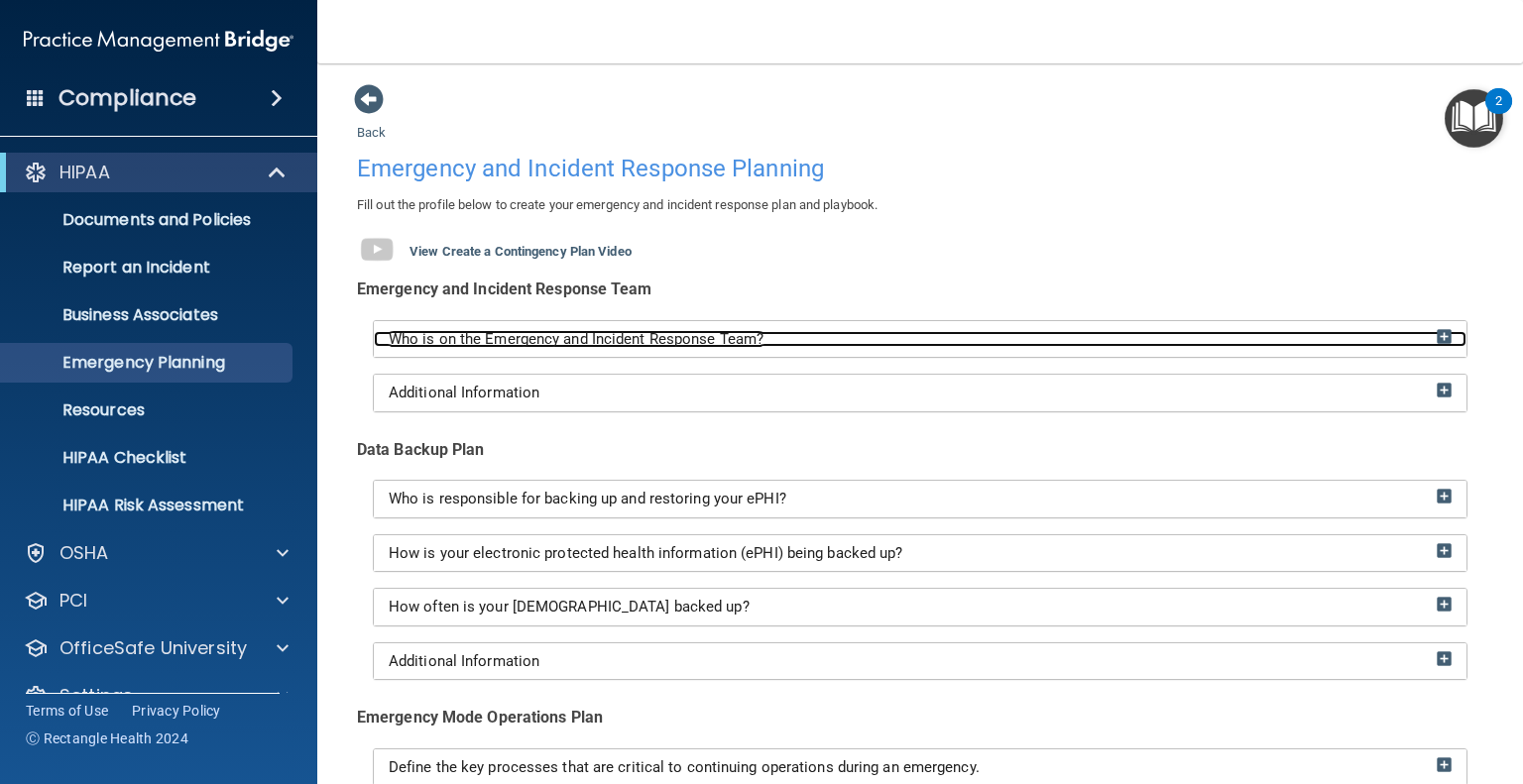 click on "Who is on the Emergency and Incident Response Team?" at bounding box center (920, 339) 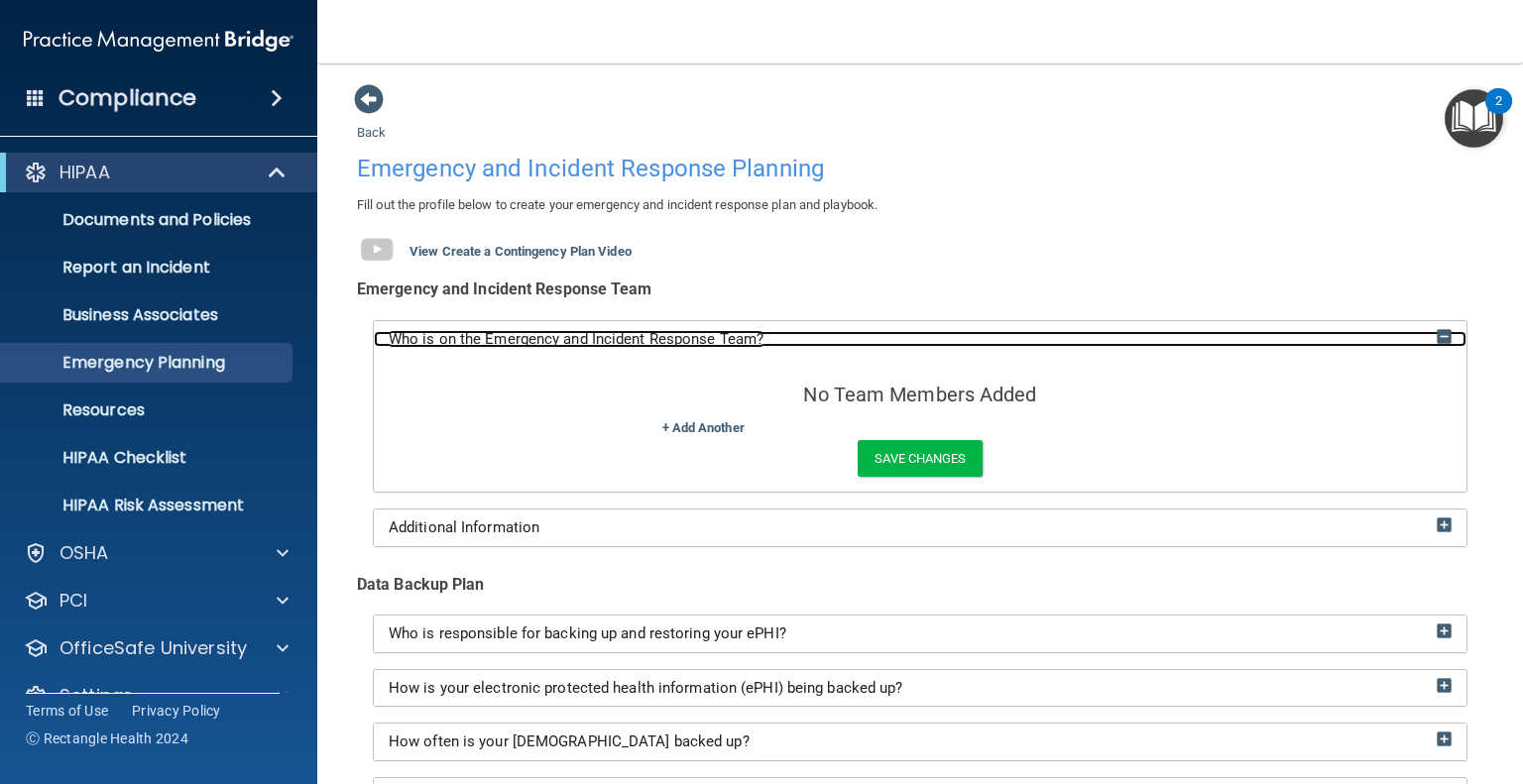 scroll, scrollTop: 297, scrollLeft: 0, axis: vertical 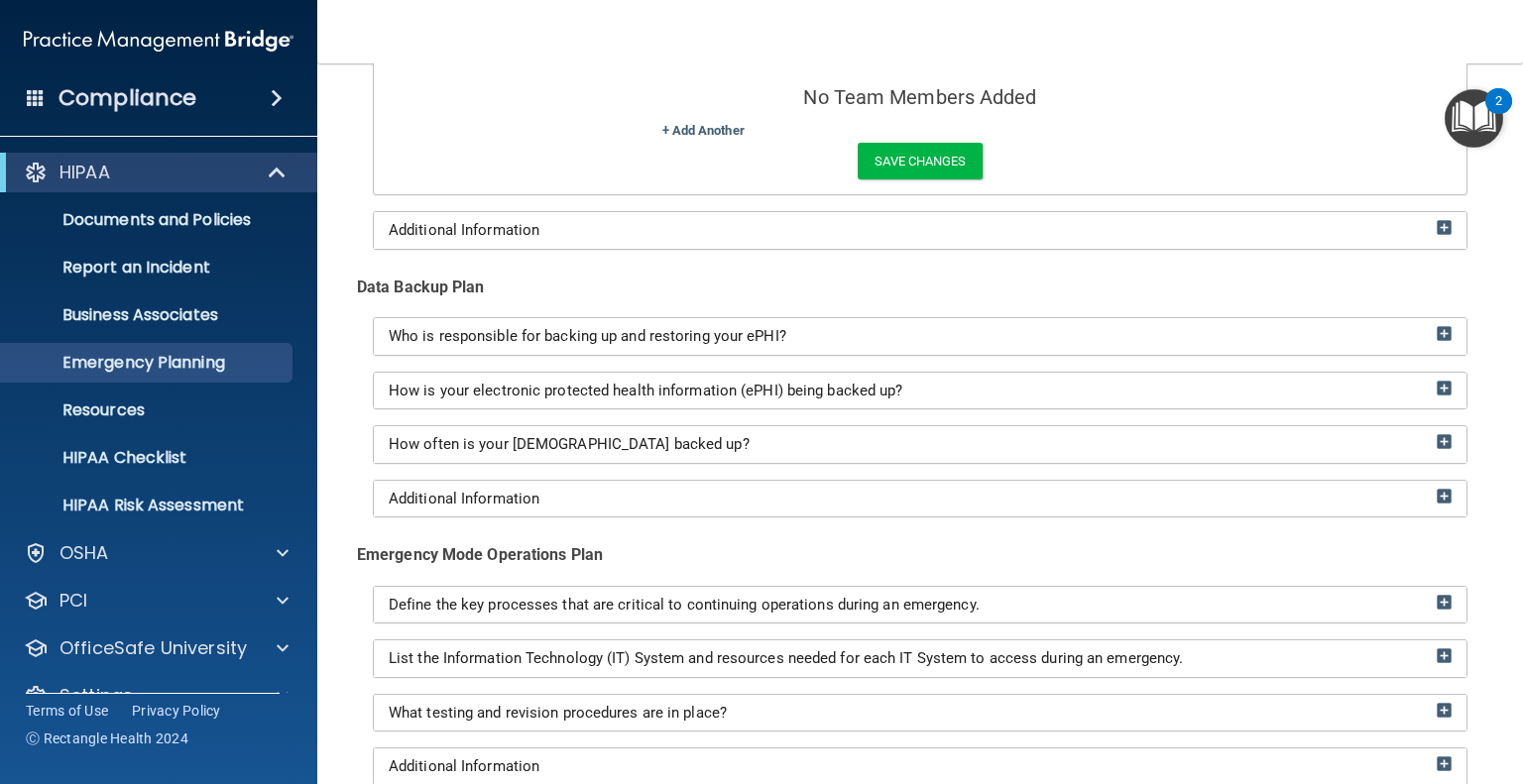 click on "Who is responsible for backing up and restoring your ePHI?" at bounding box center [920, 336] 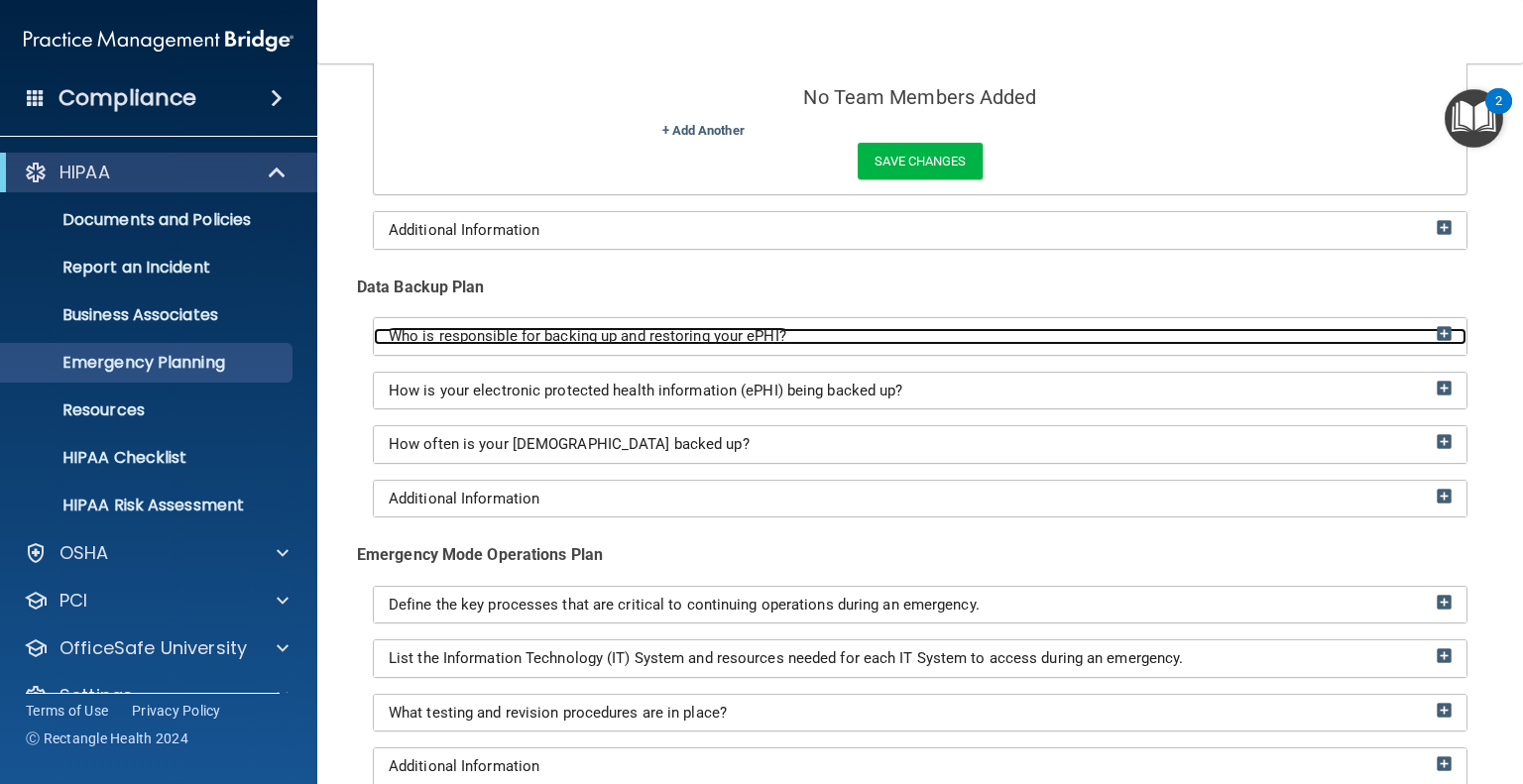 click on "Who is responsible for backing up and restoring your ePHI?" at bounding box center (587, 336) 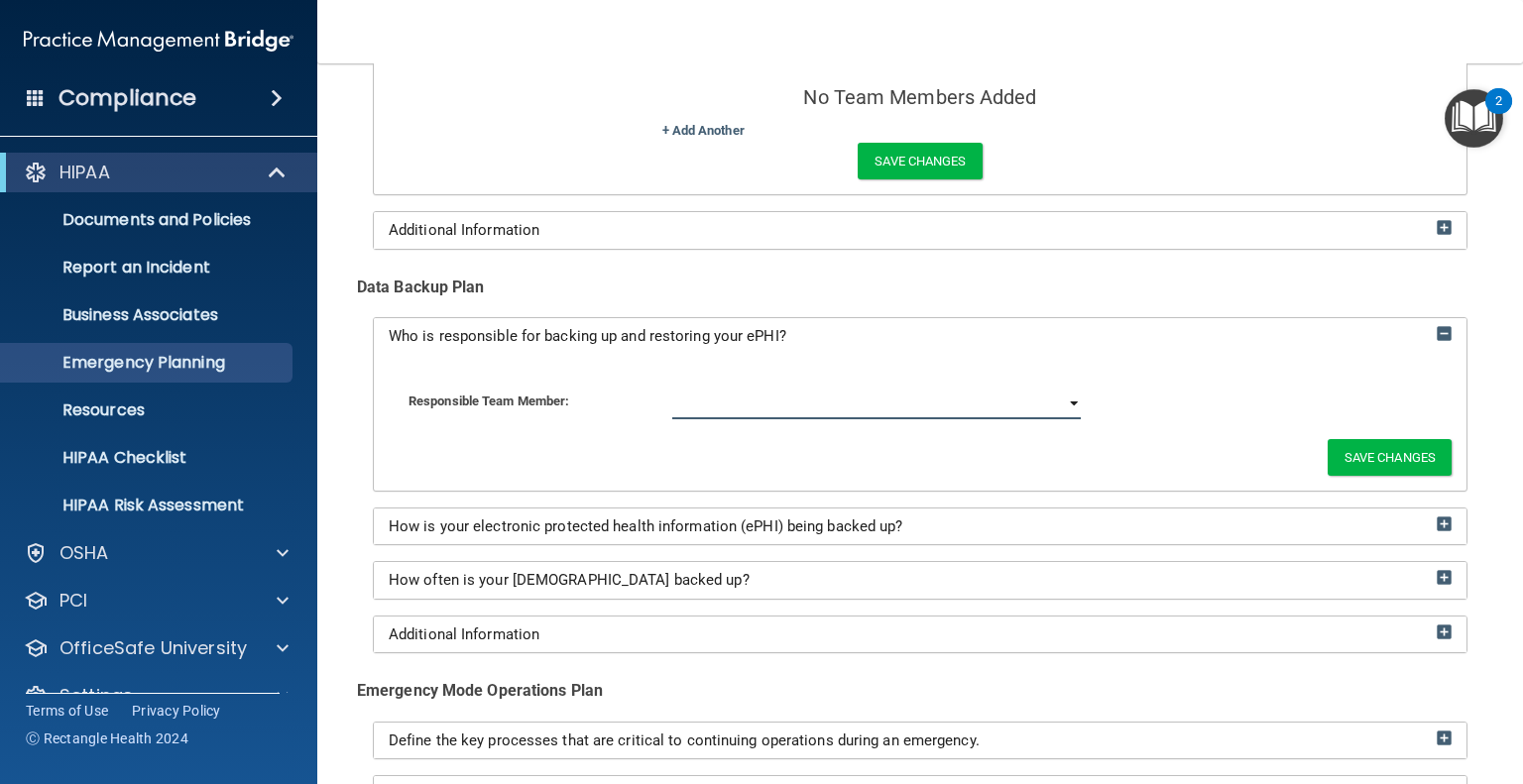click 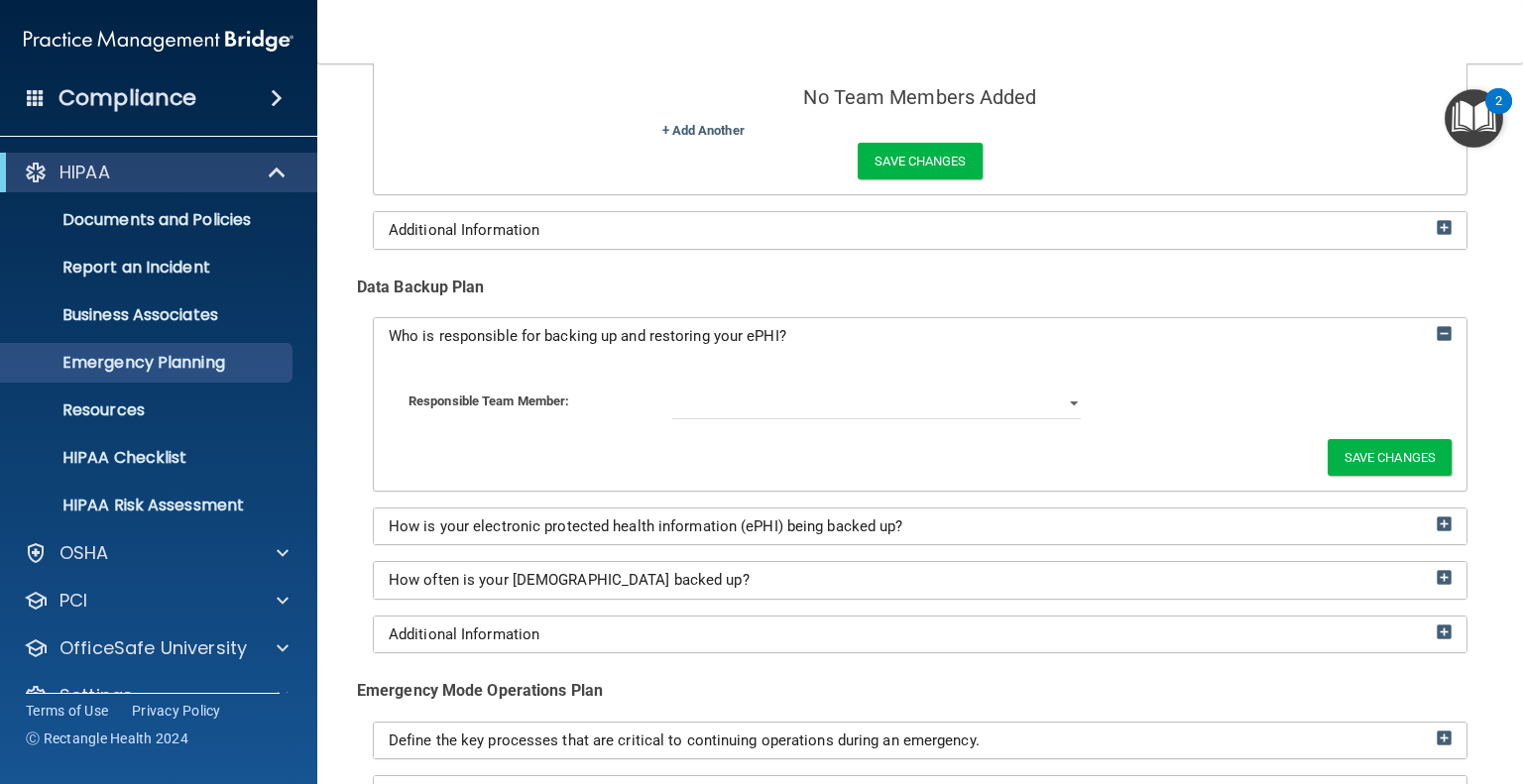click on "Emergency and Incident Response Team
Who is on the Emergency and Incident Response Team?
No Team Members Added             + Add Another             Save Changes
Additional Information
Save Changes
Data Backup Plan
Who is responsible for backing up and restoring your ePHI?
Responsible Team Member:                       Save Changes
How is your electronic protected health information (ePHI) being backed up?
Save Changes
How often is your ePHI backed up?
Save Changes
Additional Information" at bounding box center [920, 461] 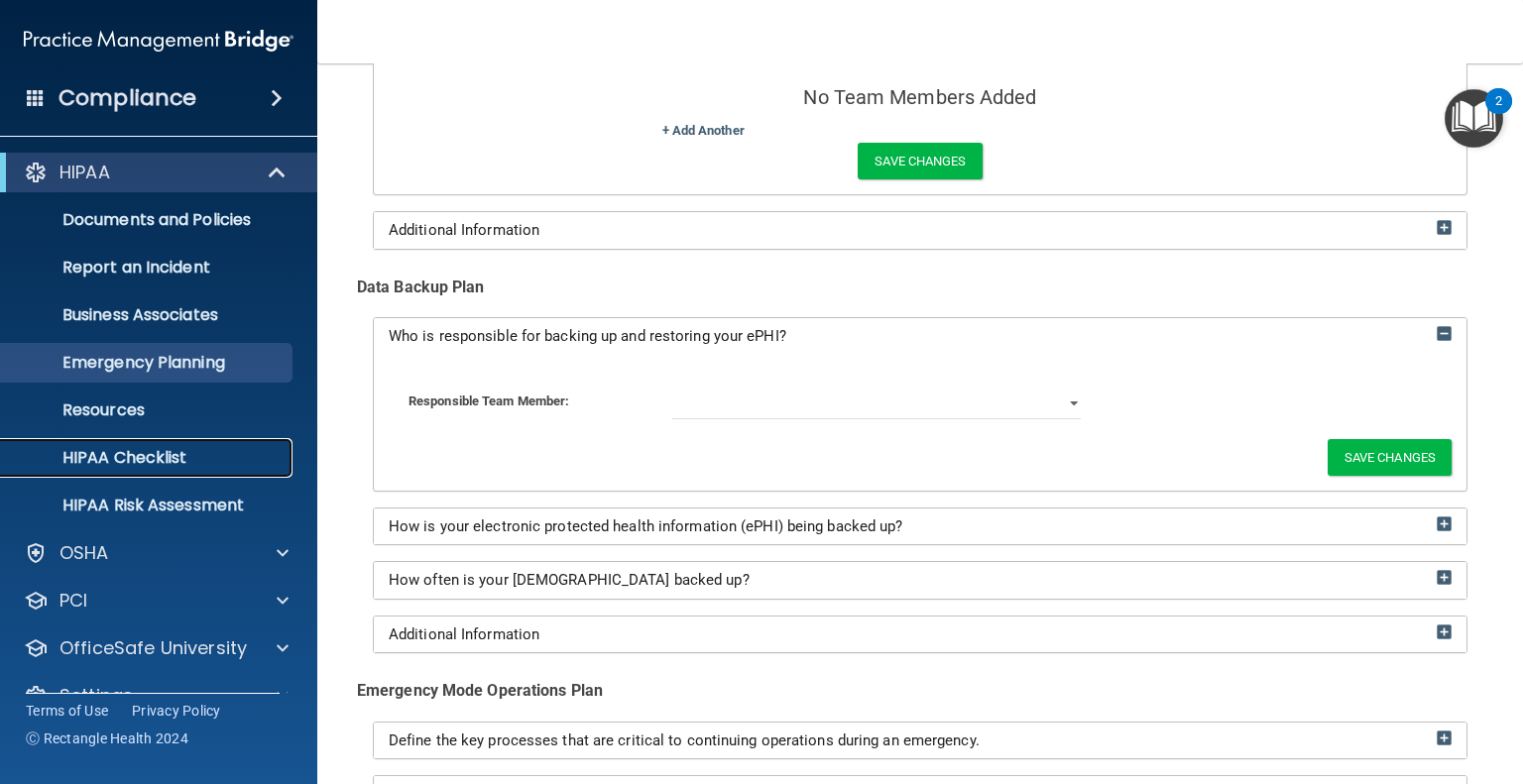click on "HIPAA Checklist" at bounding box center [148, 458] 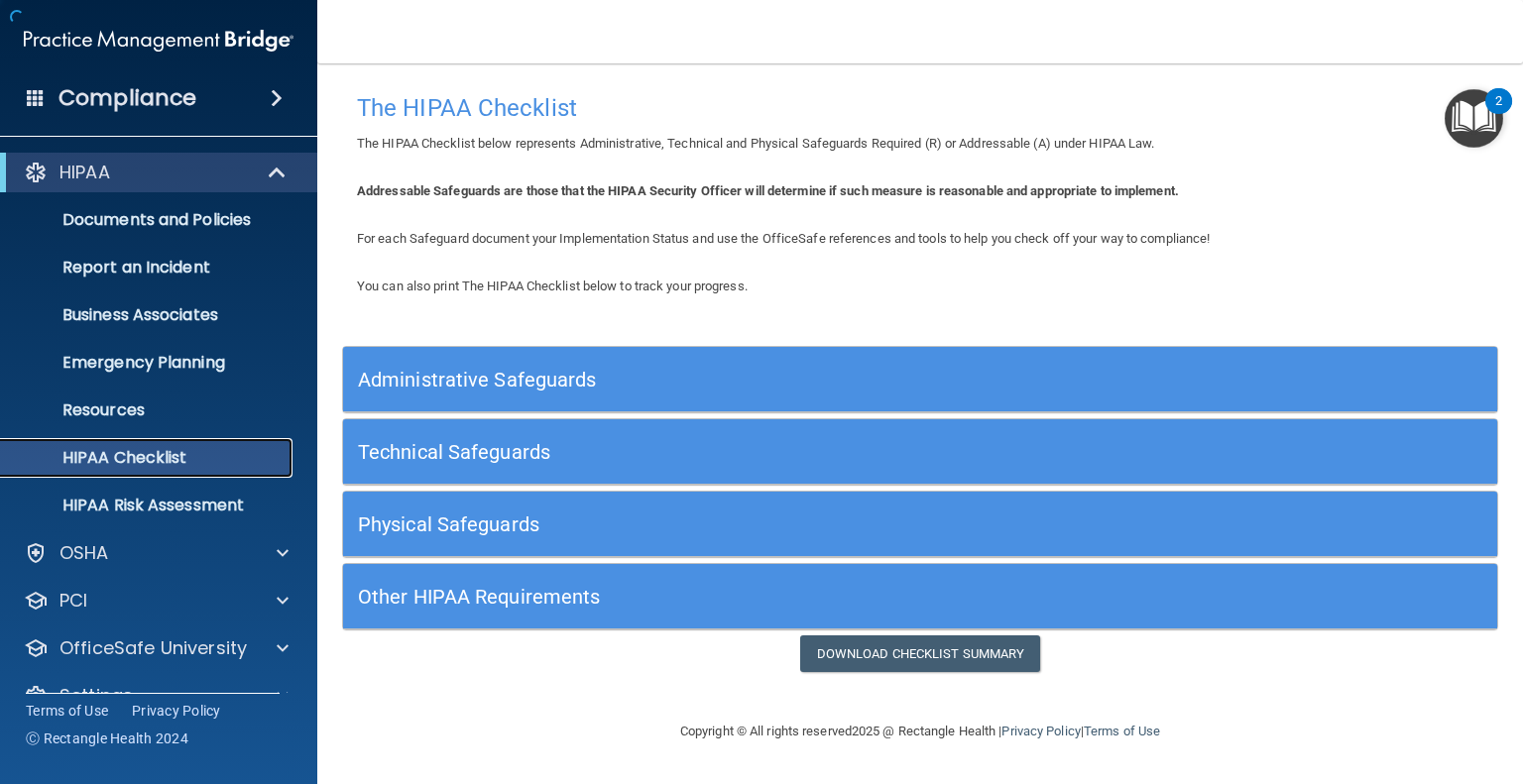 scroll, scrollTop: 0, scrollLeft: 0, axis: both 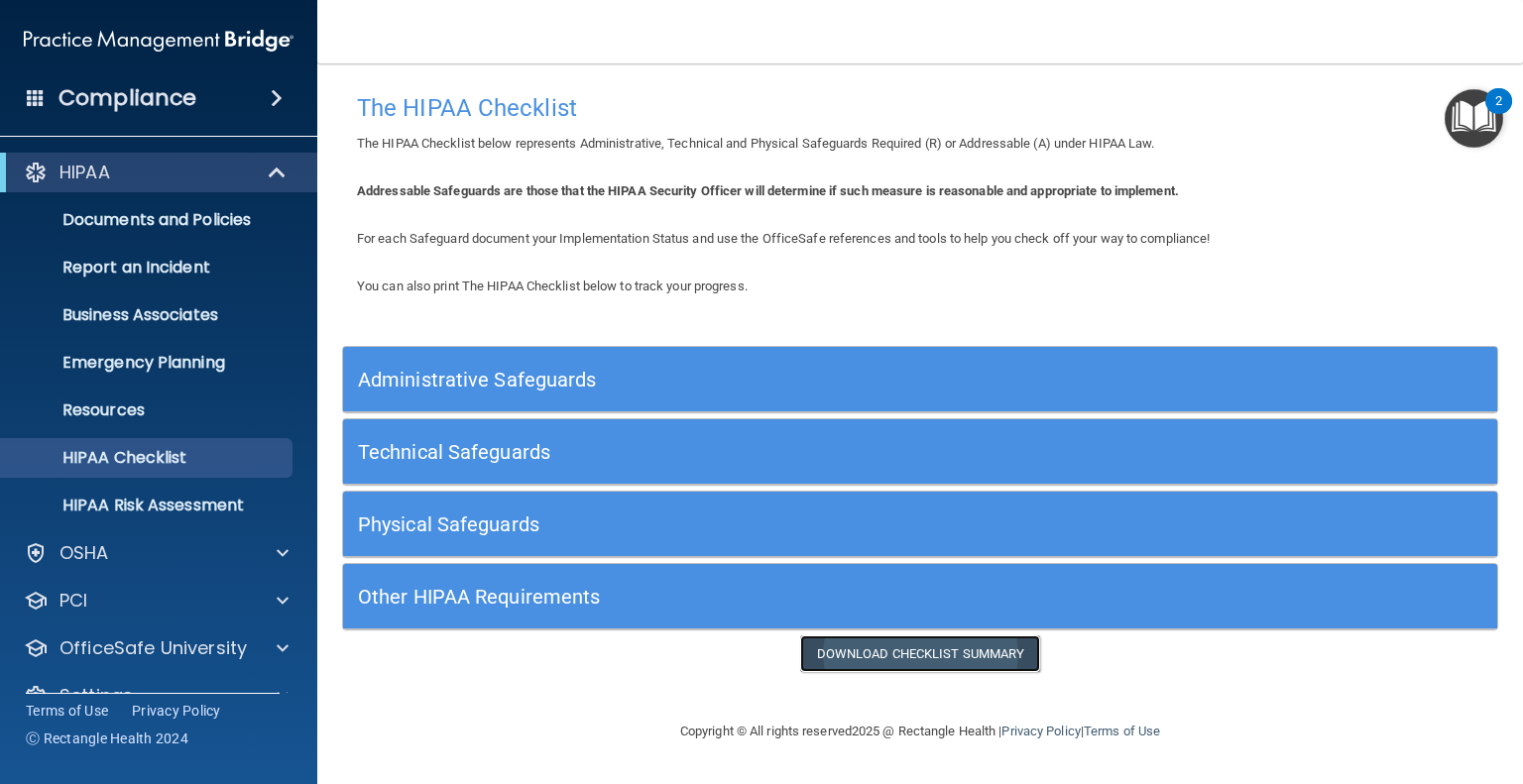 click on "Download Checklist Summary" at bounding box center (920, 653) 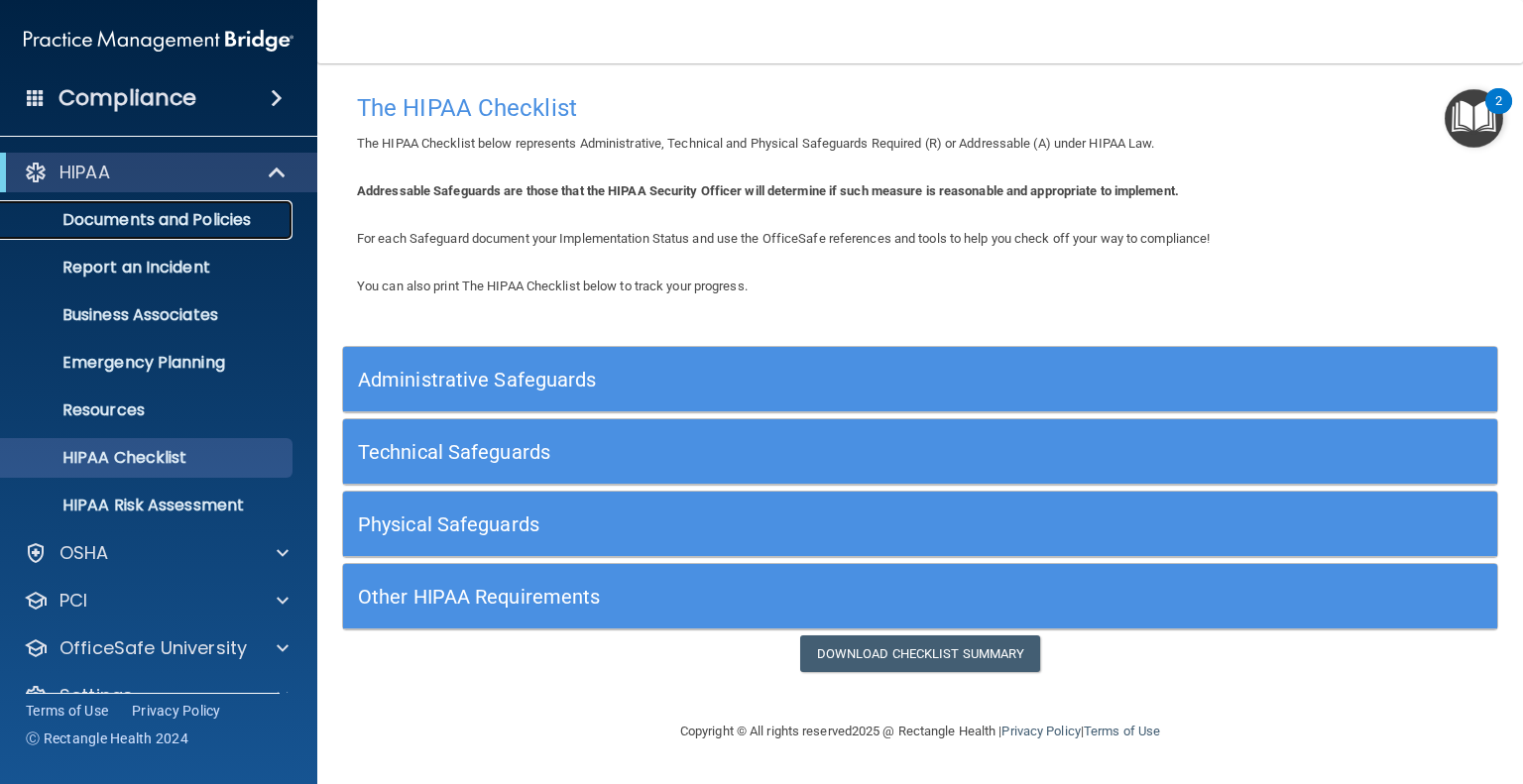 click on "Documents and Policies" at bounding box center [148, 220] 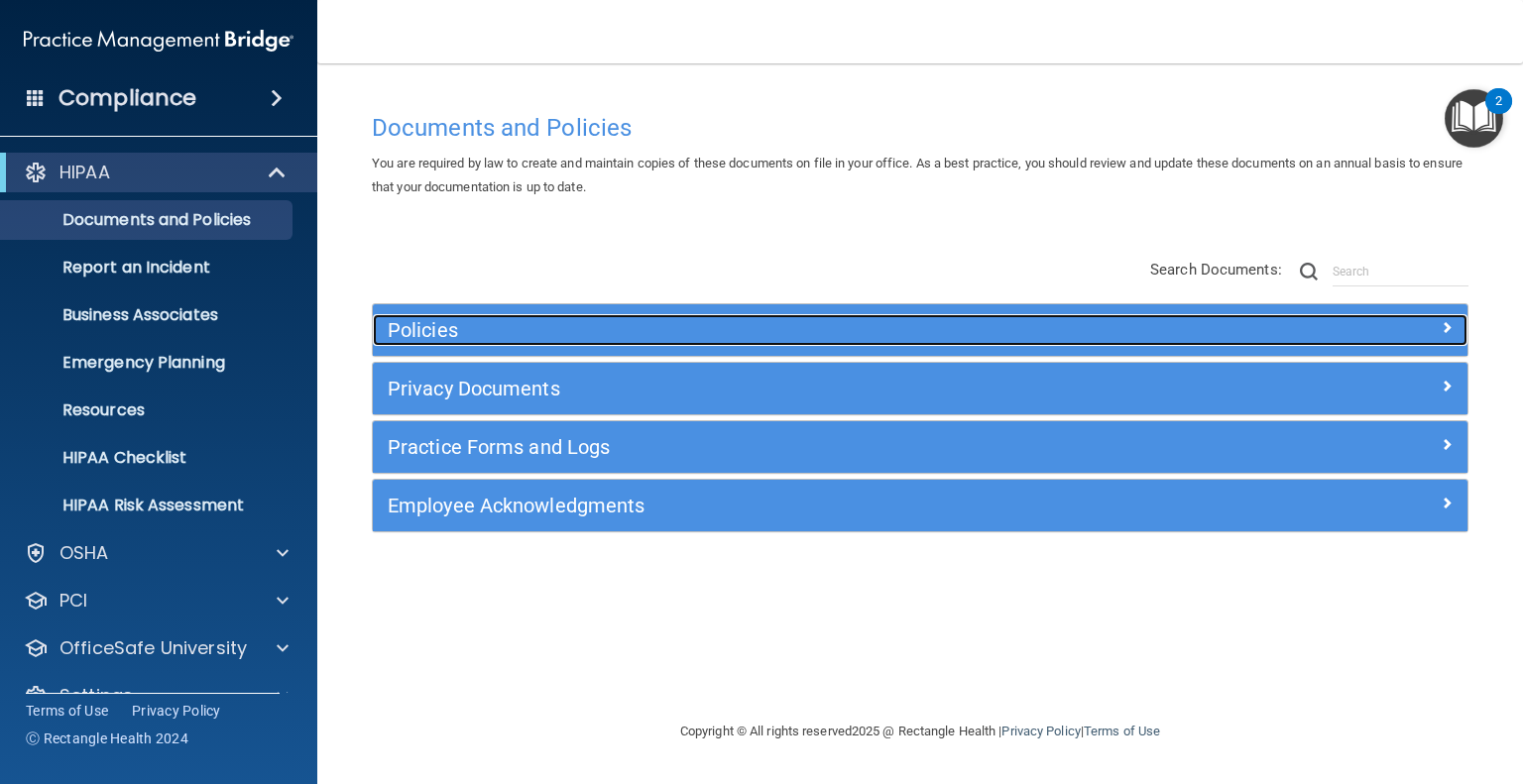 click on "Policies" at bounding box center (783, 330) 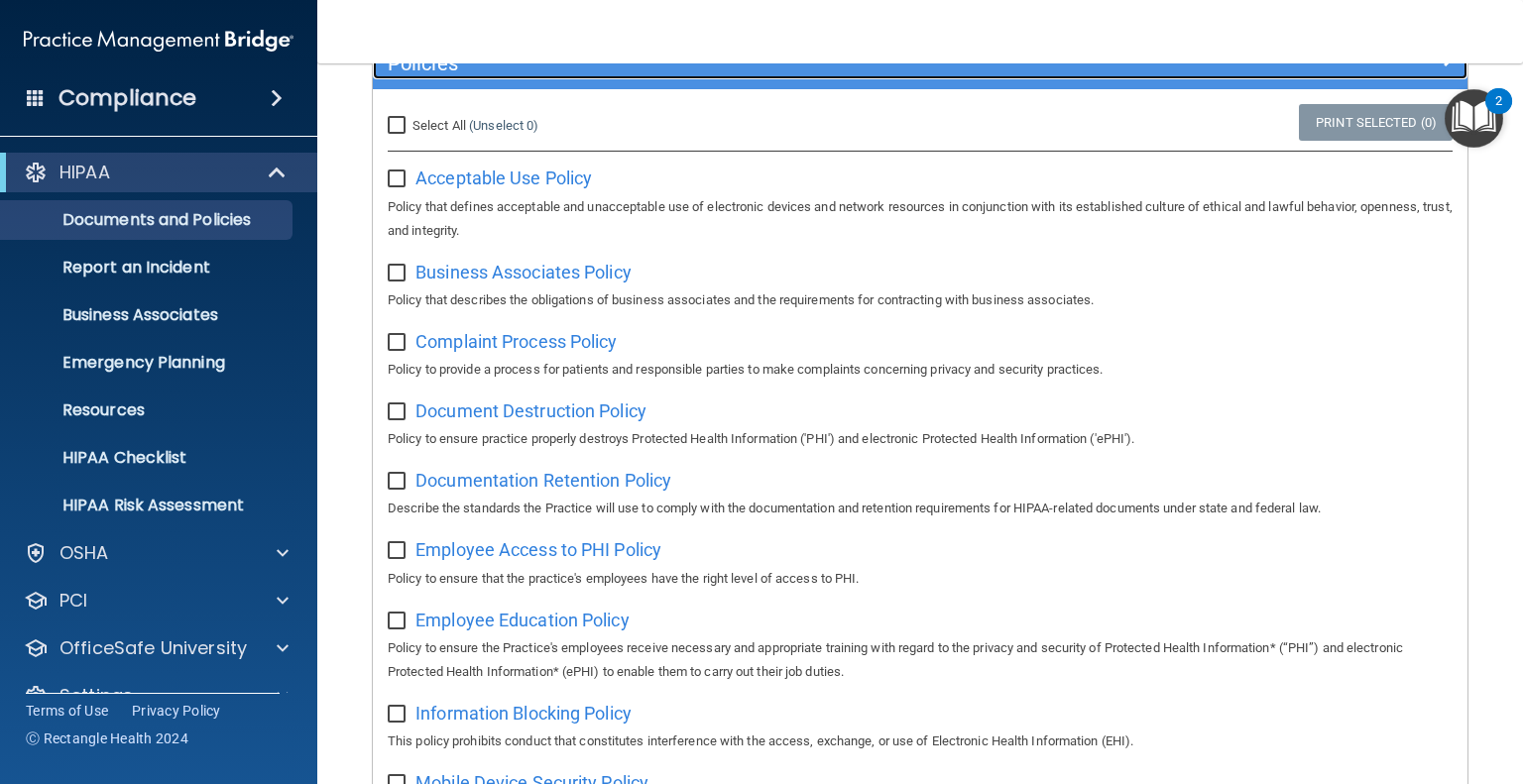 scroll, scrollTop: 0, scrollLeft: 0, axis: both 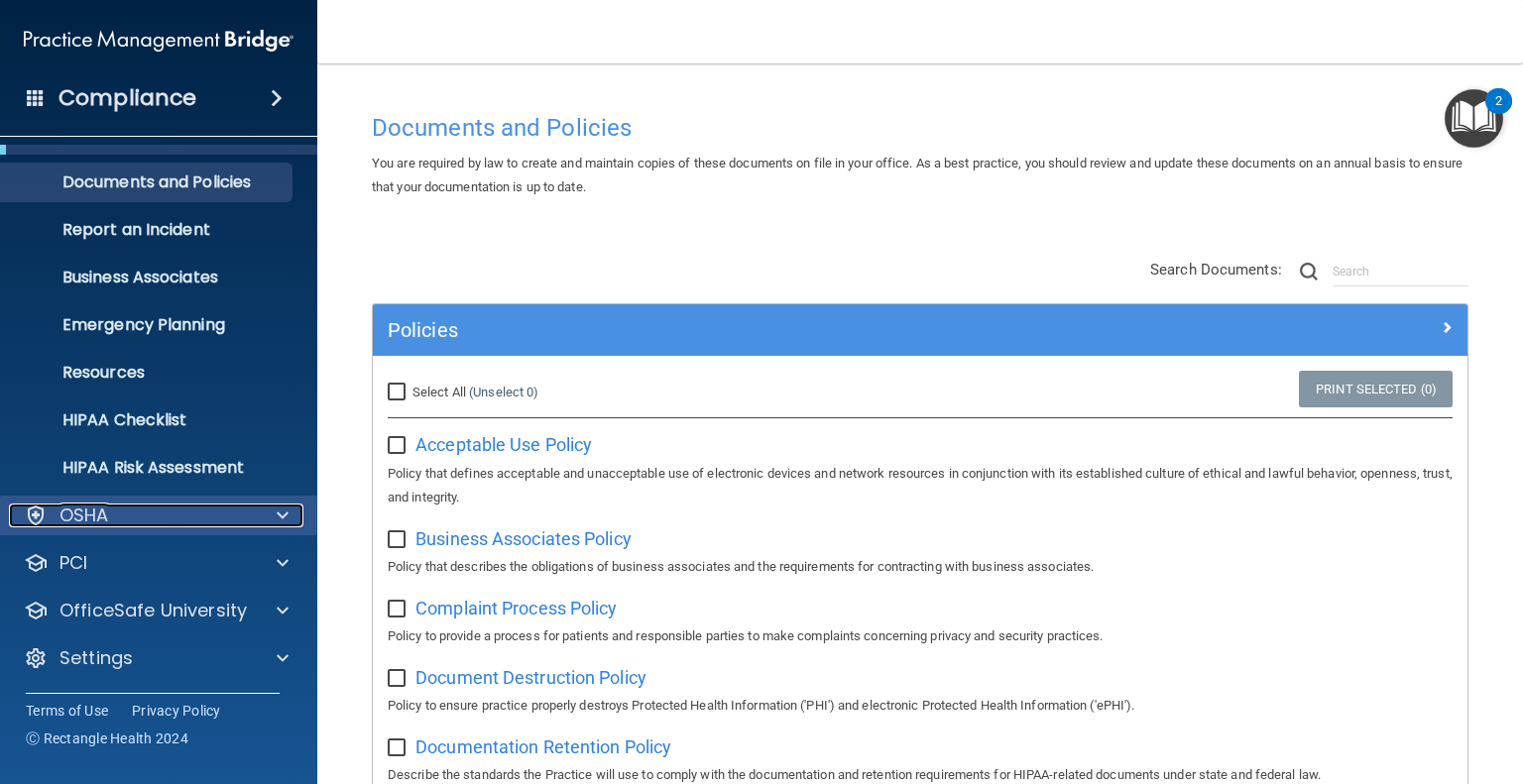 click on "OSHA" at bounding box center (132, 515) 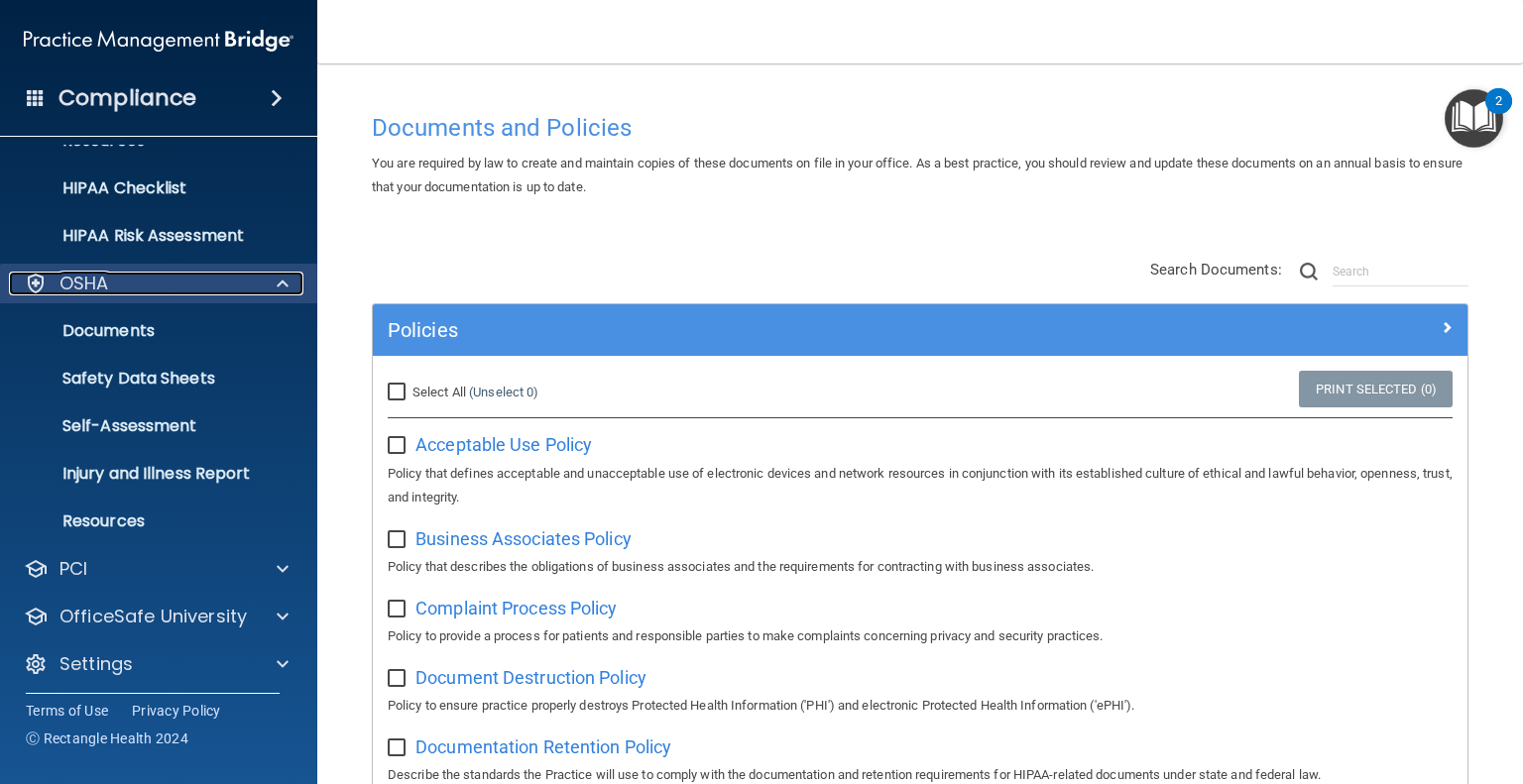 scroll, scrollTop: 276, scrollLeft: 0, axis: vertical 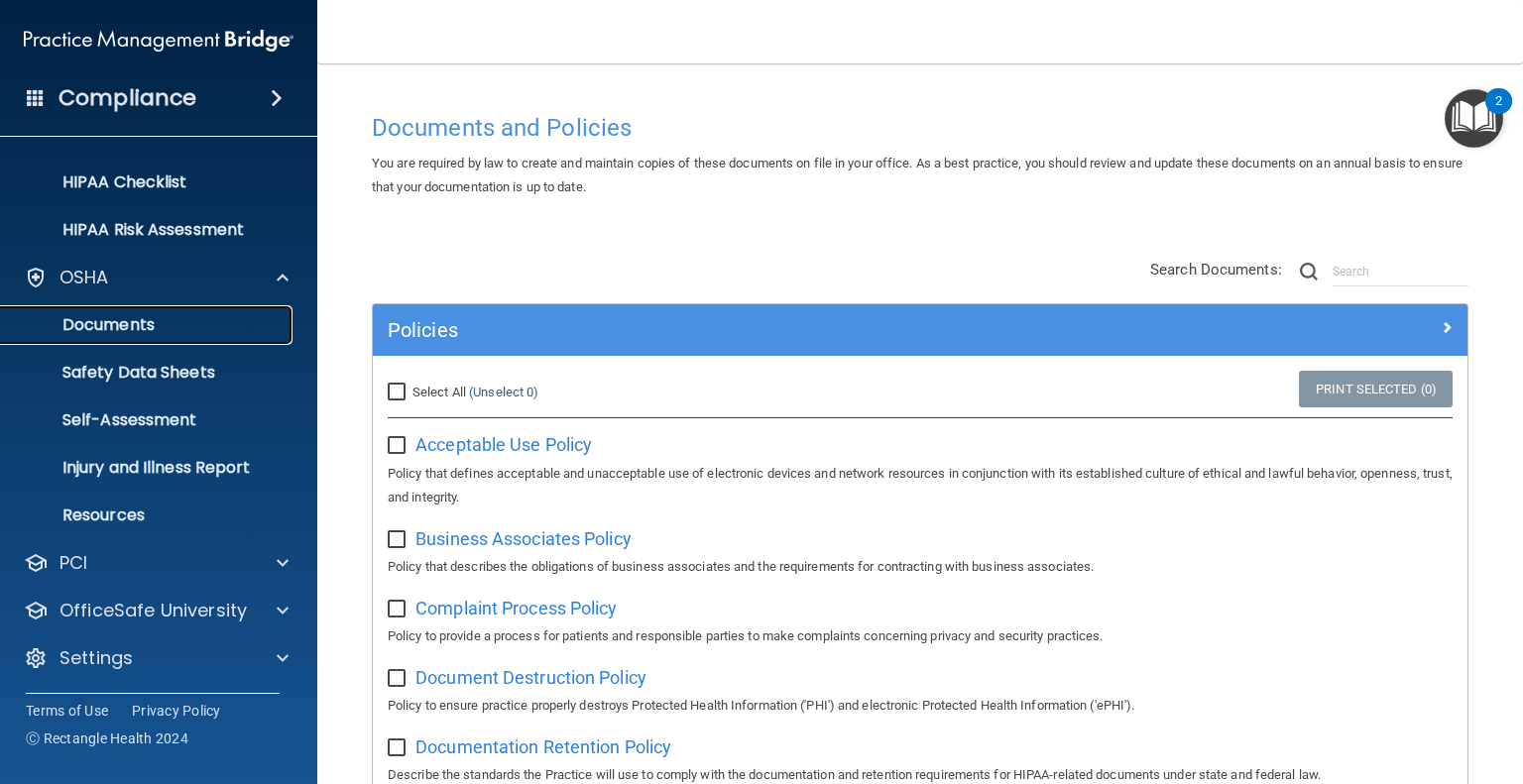 click on "Documents" at bounding box center (148, 325) 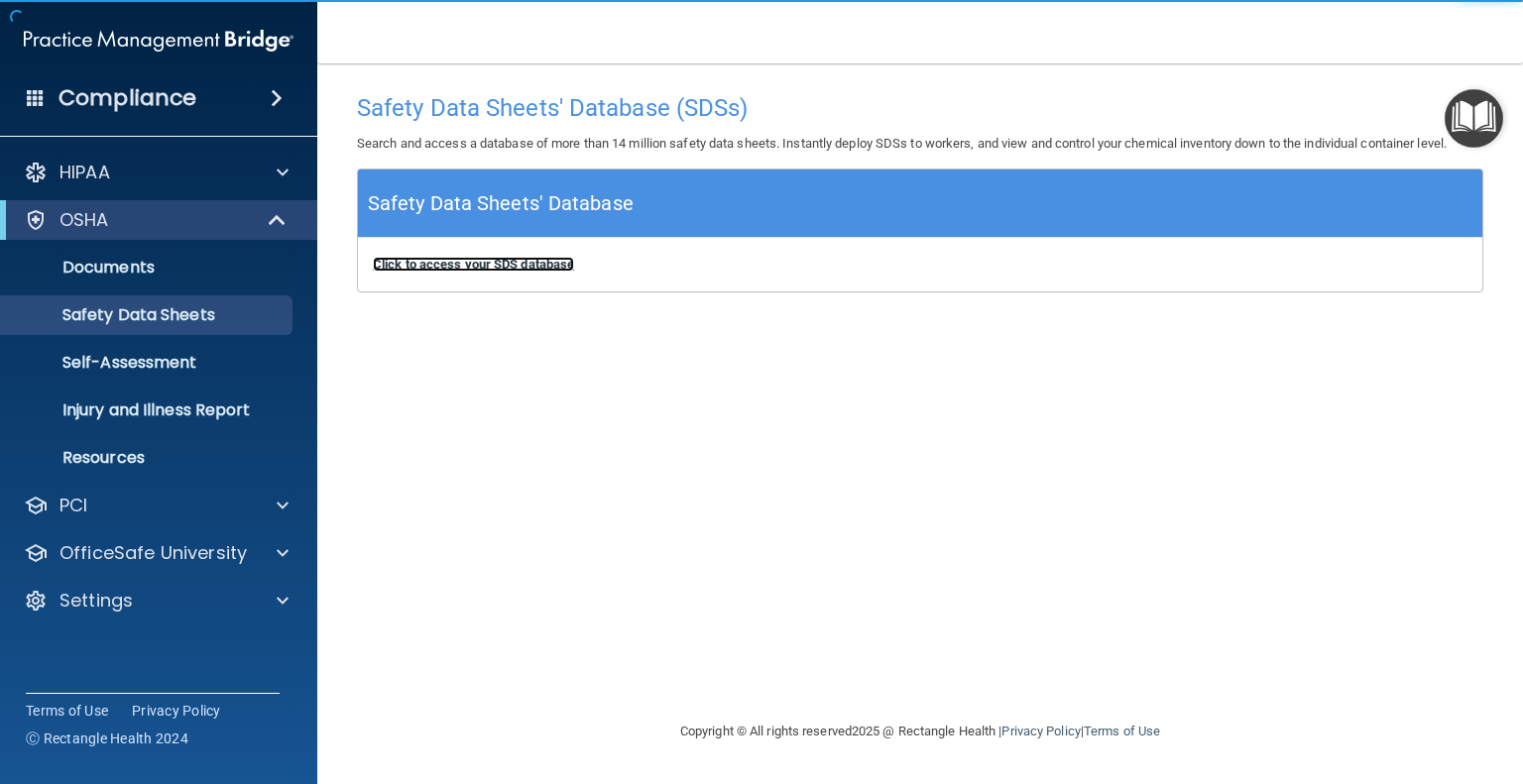 click on "Click to access your SDS database" at bounding box center (473, 264) 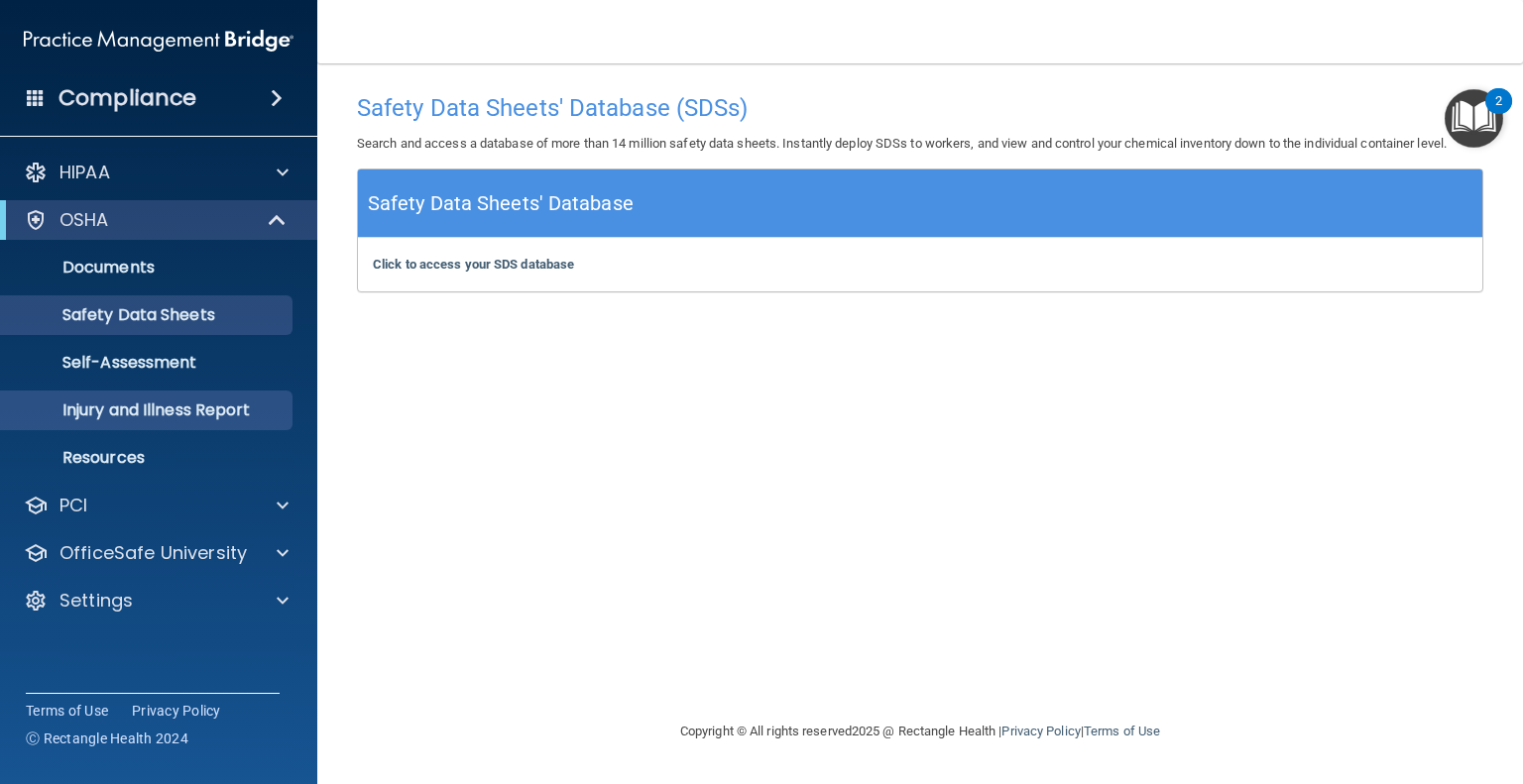 click on "Injury and Illness Report" at bounding box center (160, 410) 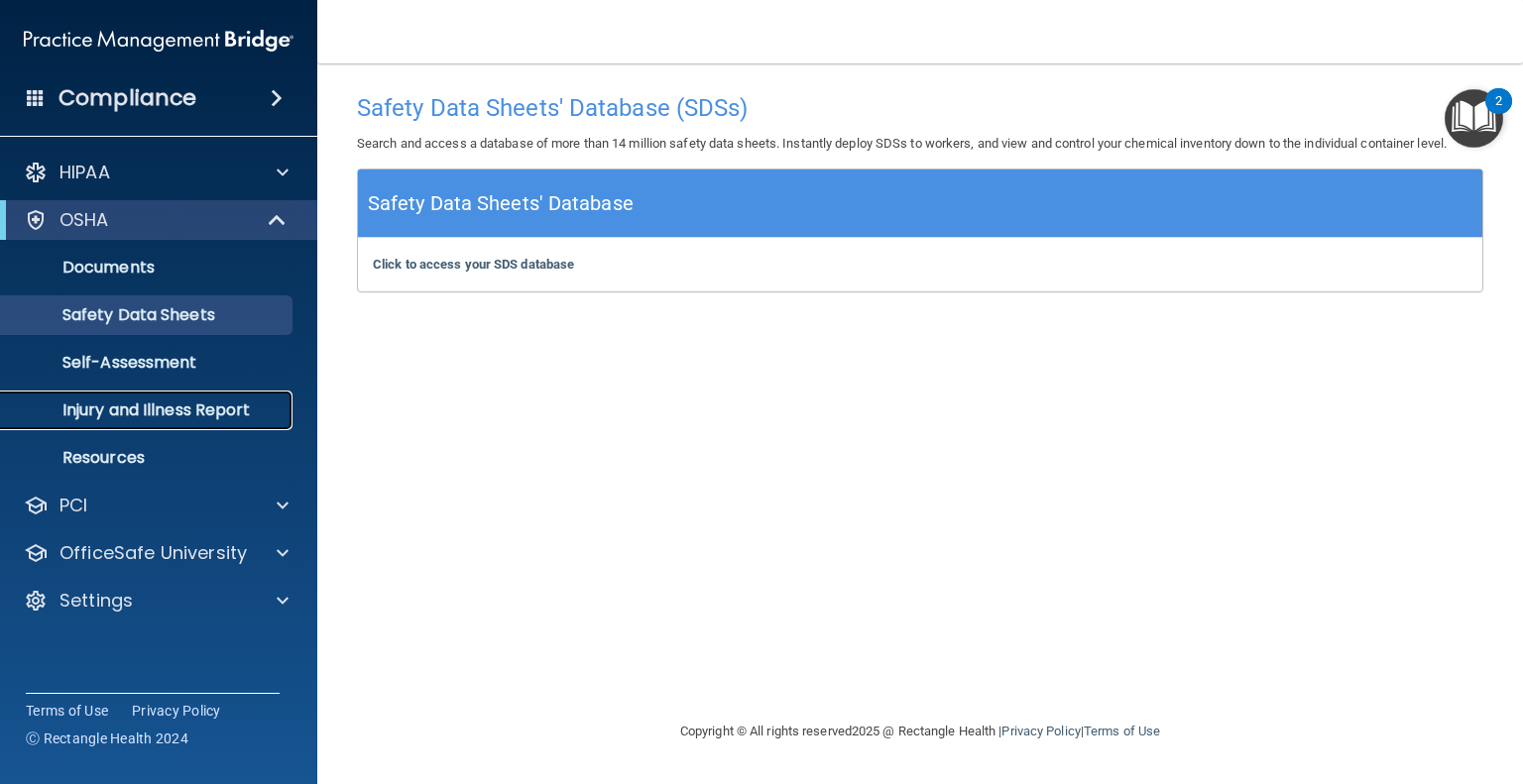 click on "Injury and Illness Report" at bounding box center [148, 410] 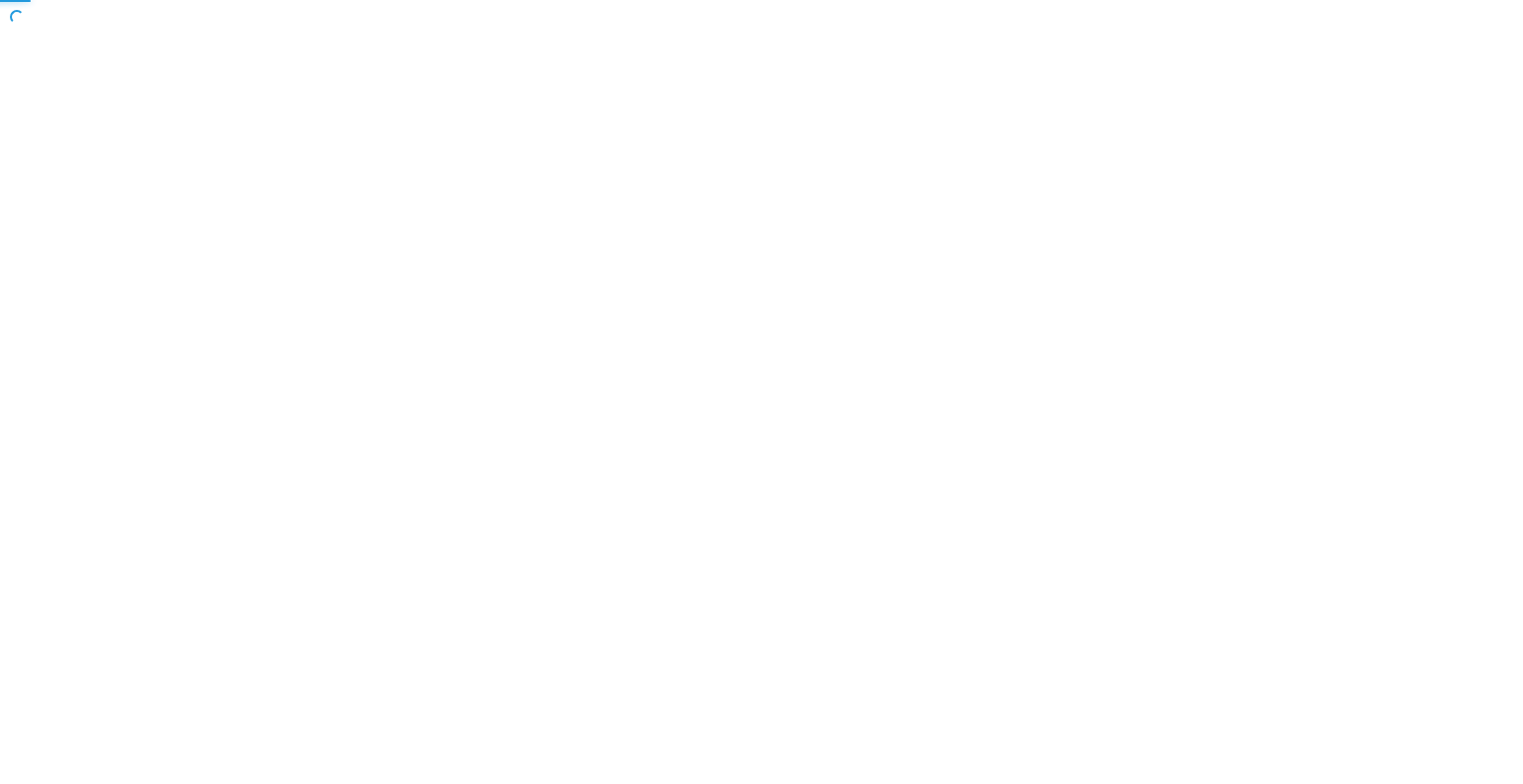scroll, scrollTop: 0, scrollLeft: 0, axis: both 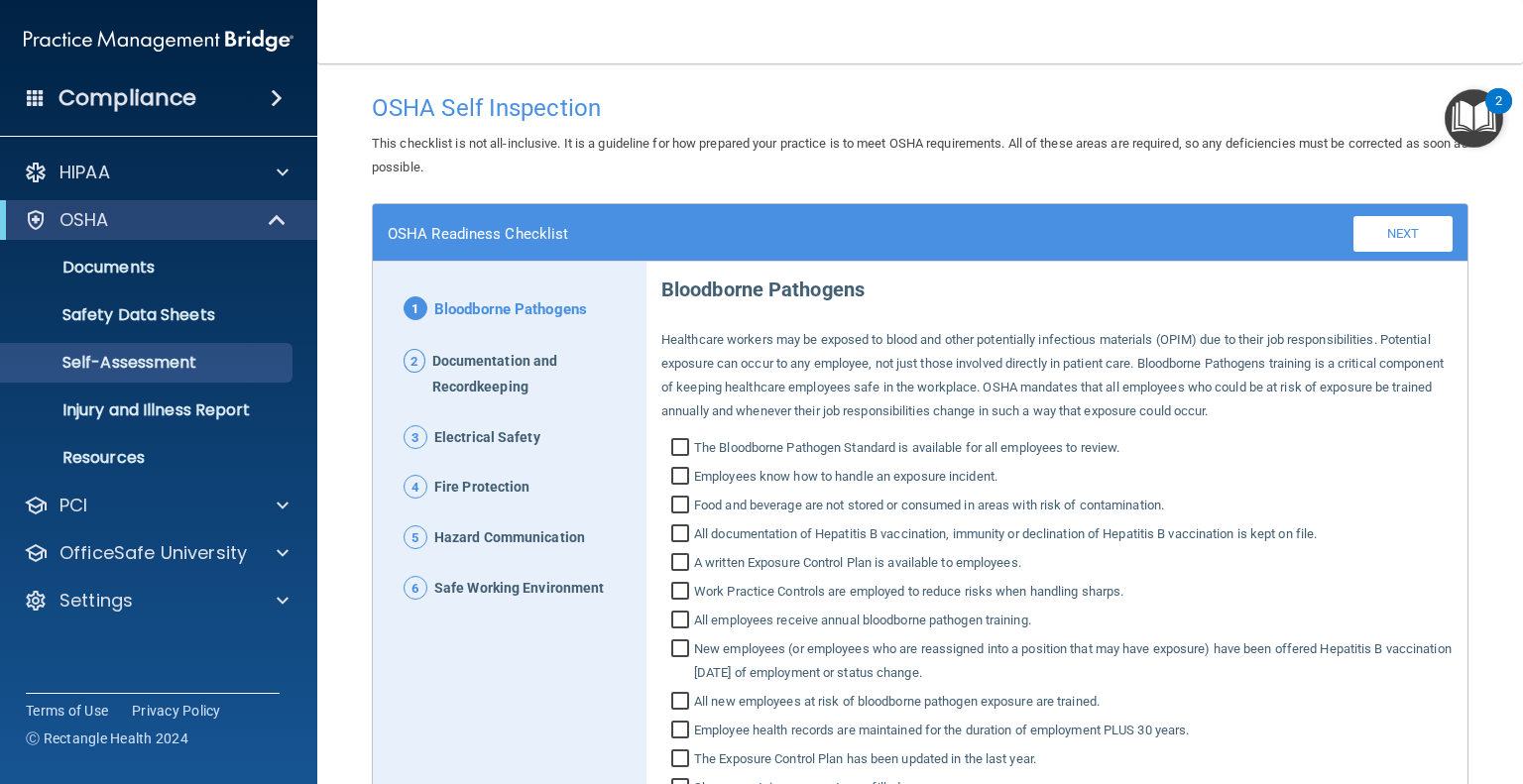 click on "Compliance" at bounding box center (127, 98) 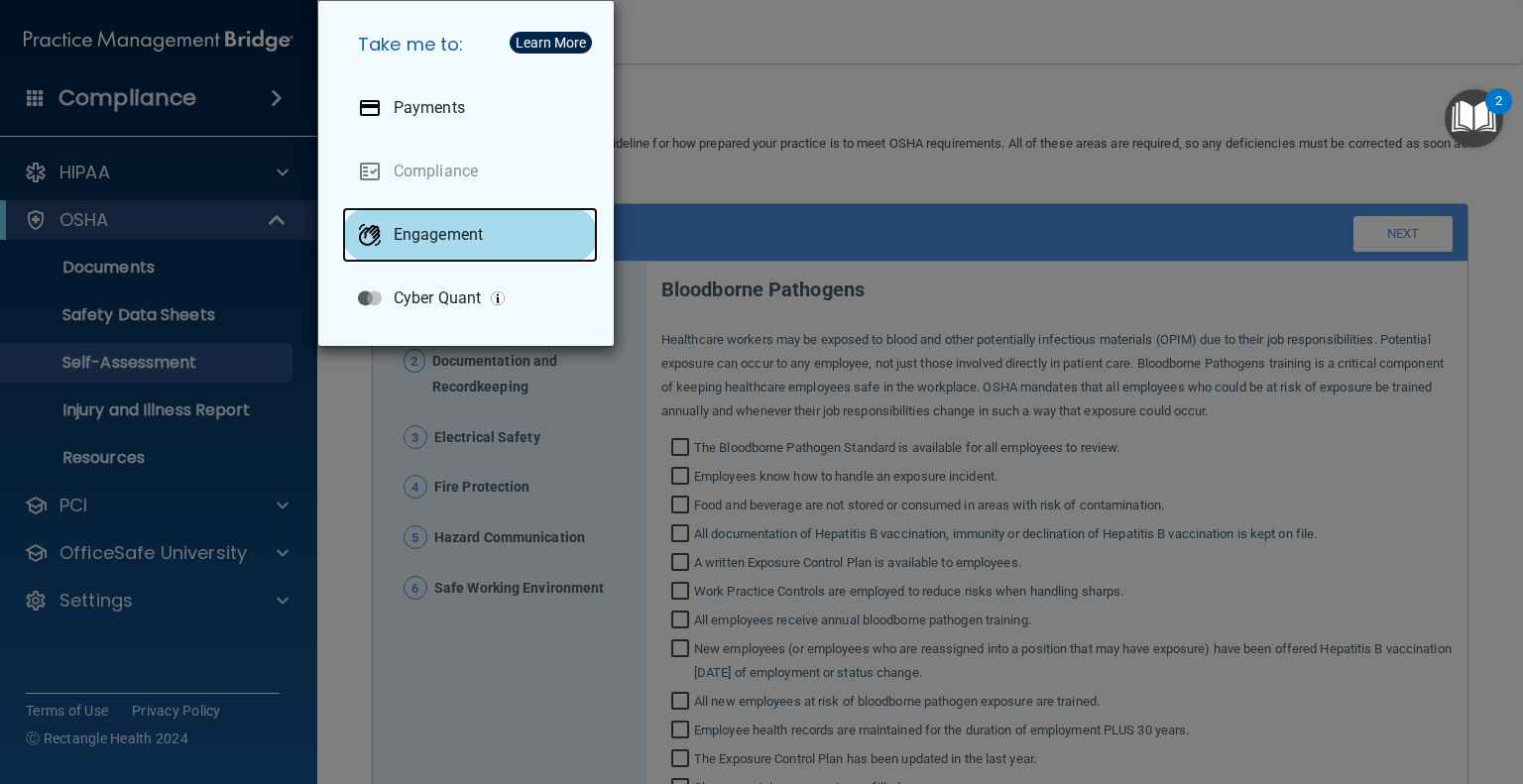 click on "Engagement" at bounding box center (438, 235) 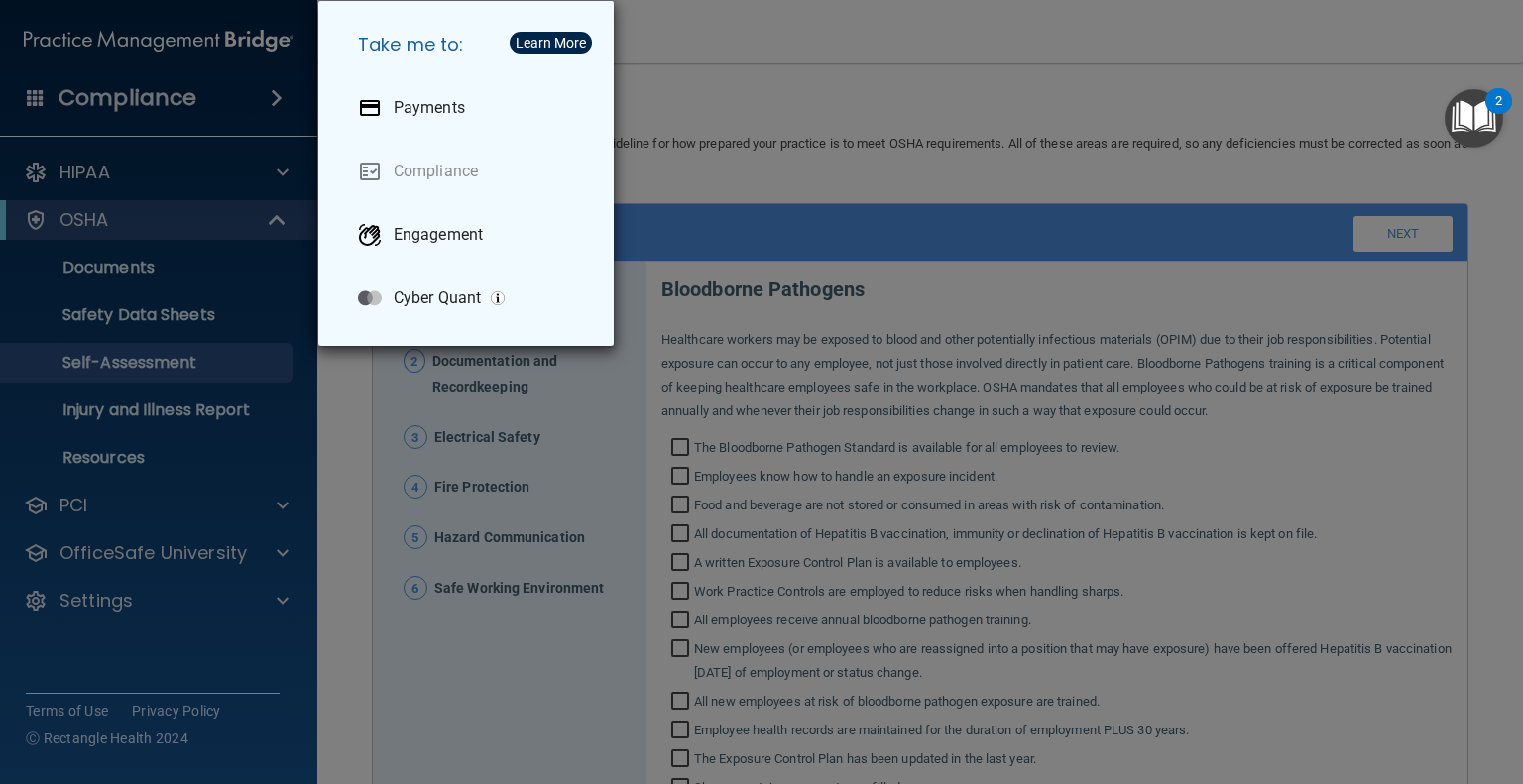 click on "Take me to:             Payments                   Compliance                     Engagement                     Cyber Quant" at bounding box center (762, 392) 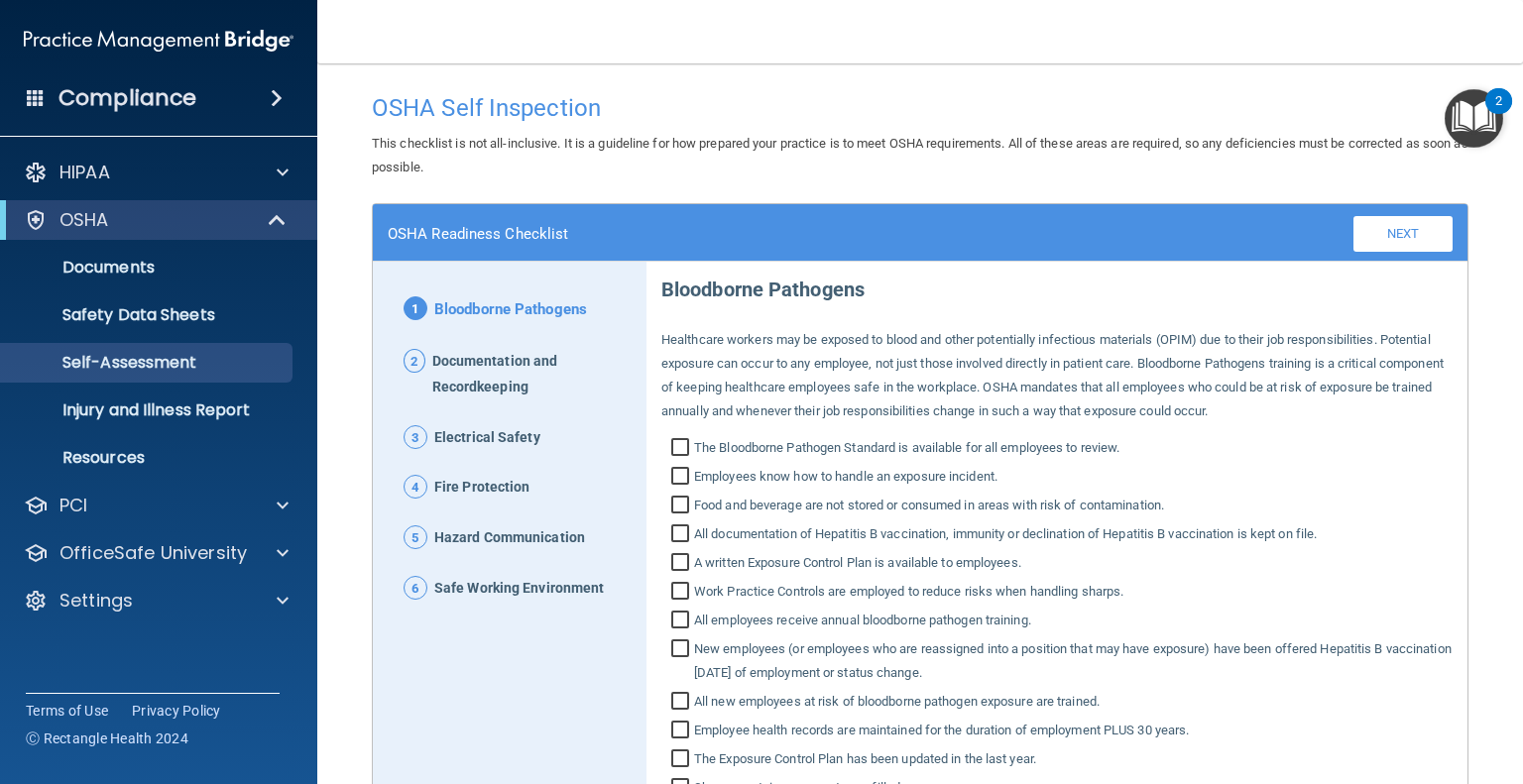 click on "Compliance" at bounding box center [127, 98] 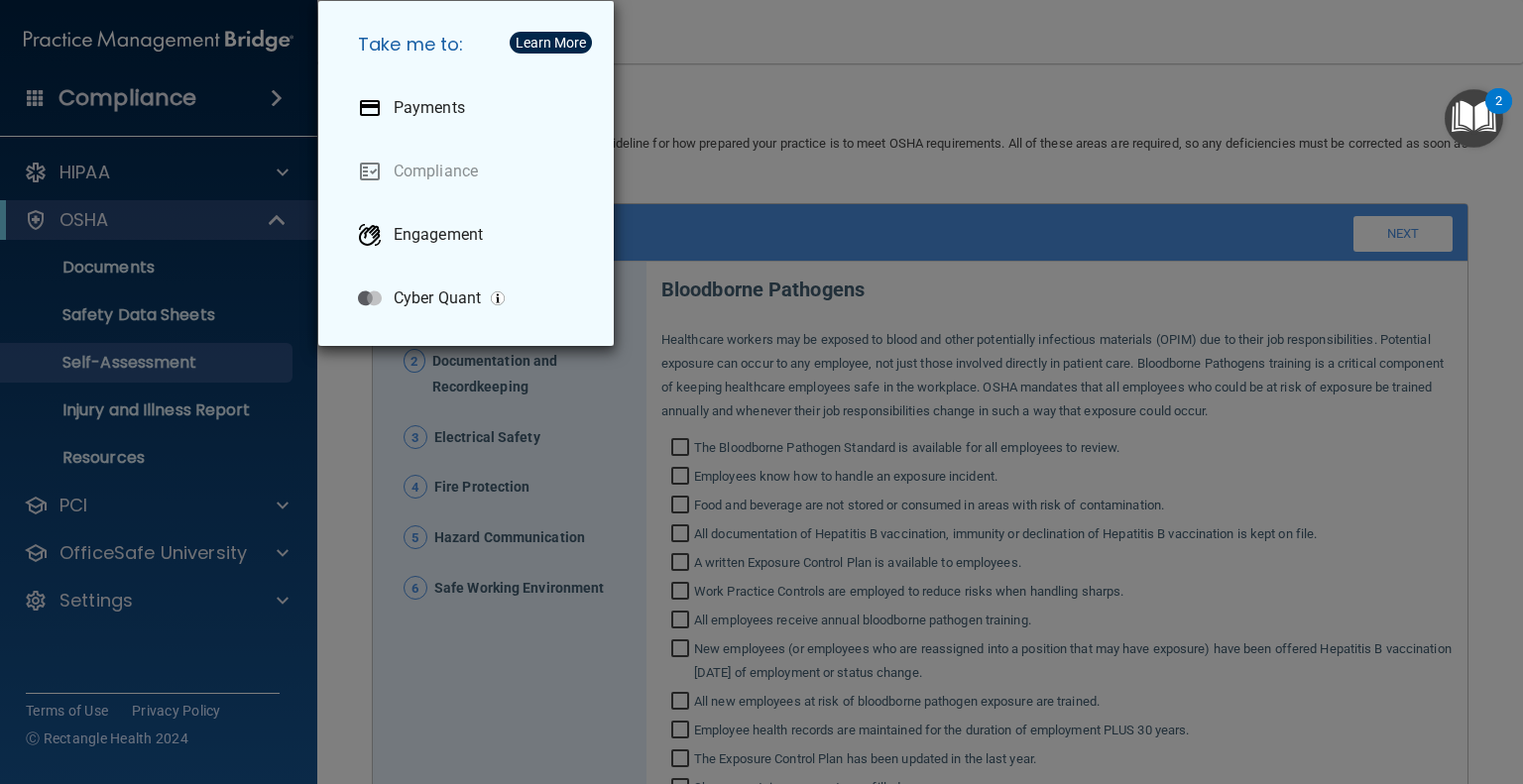 click on "Take me to:             Payments                   Compliance                     Engagement                     Cyber Quant" at bounding box center [762, 392] 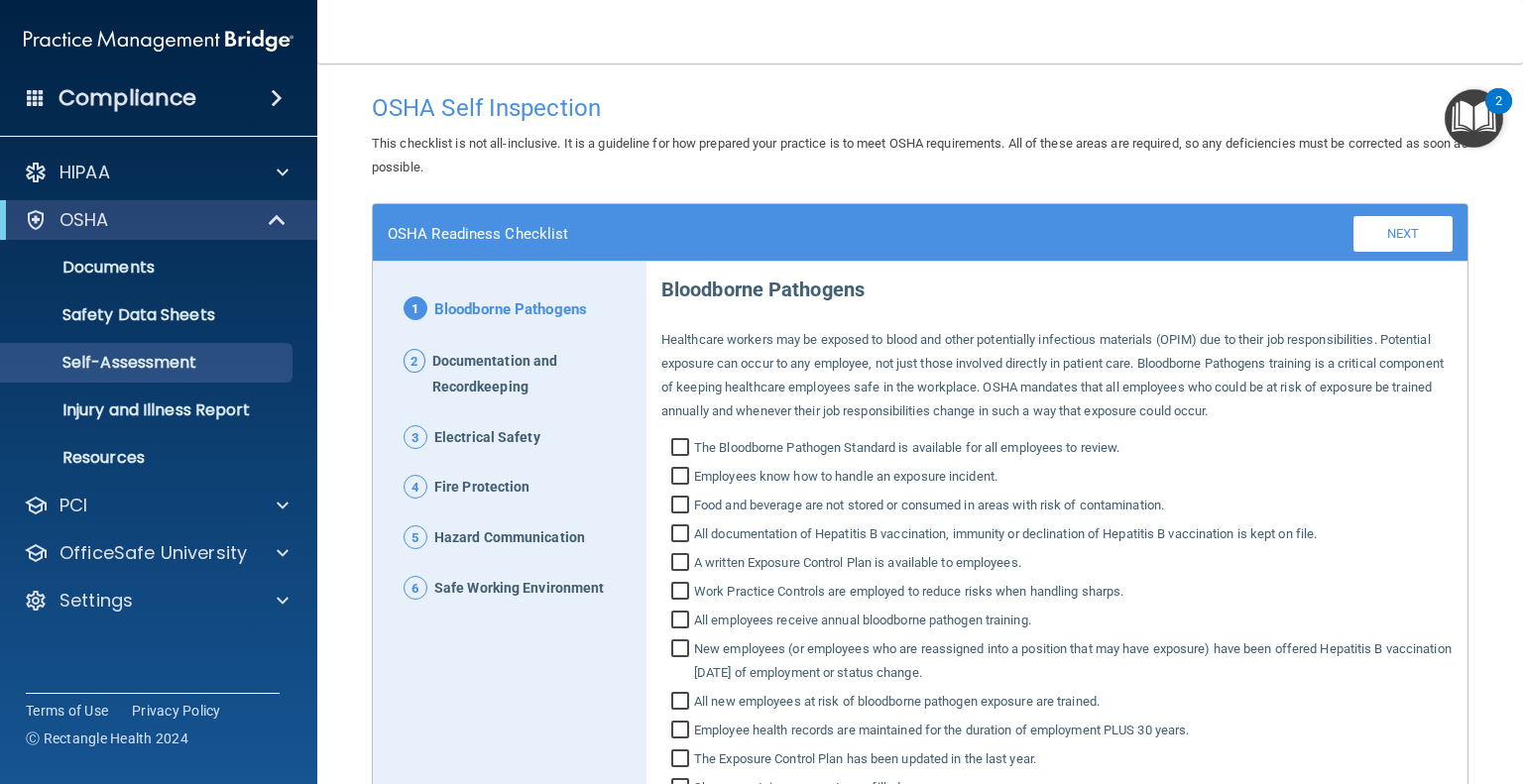 click at bounding box center [36, 97] 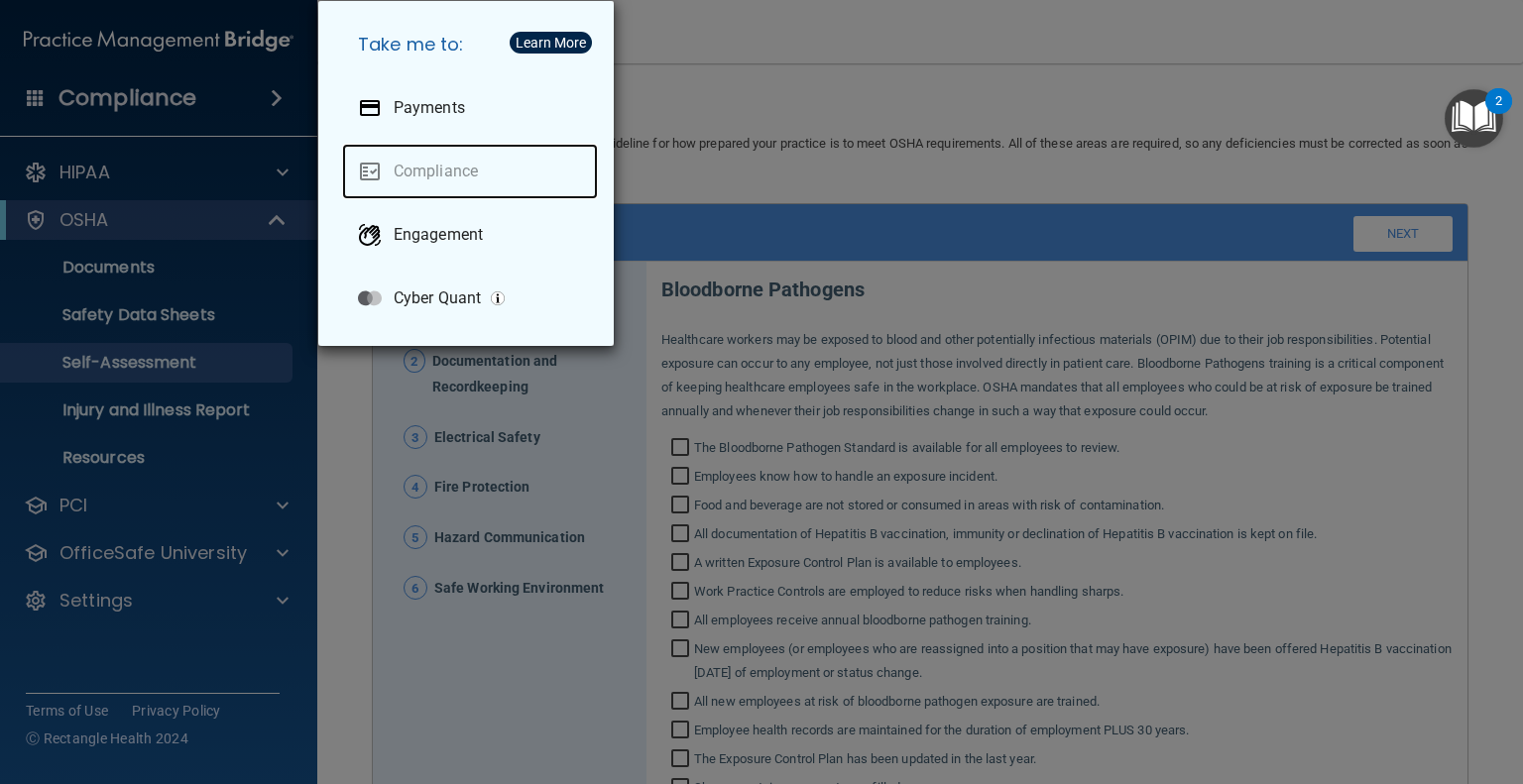 click on "Compliance" at bounding box center [470, 171] 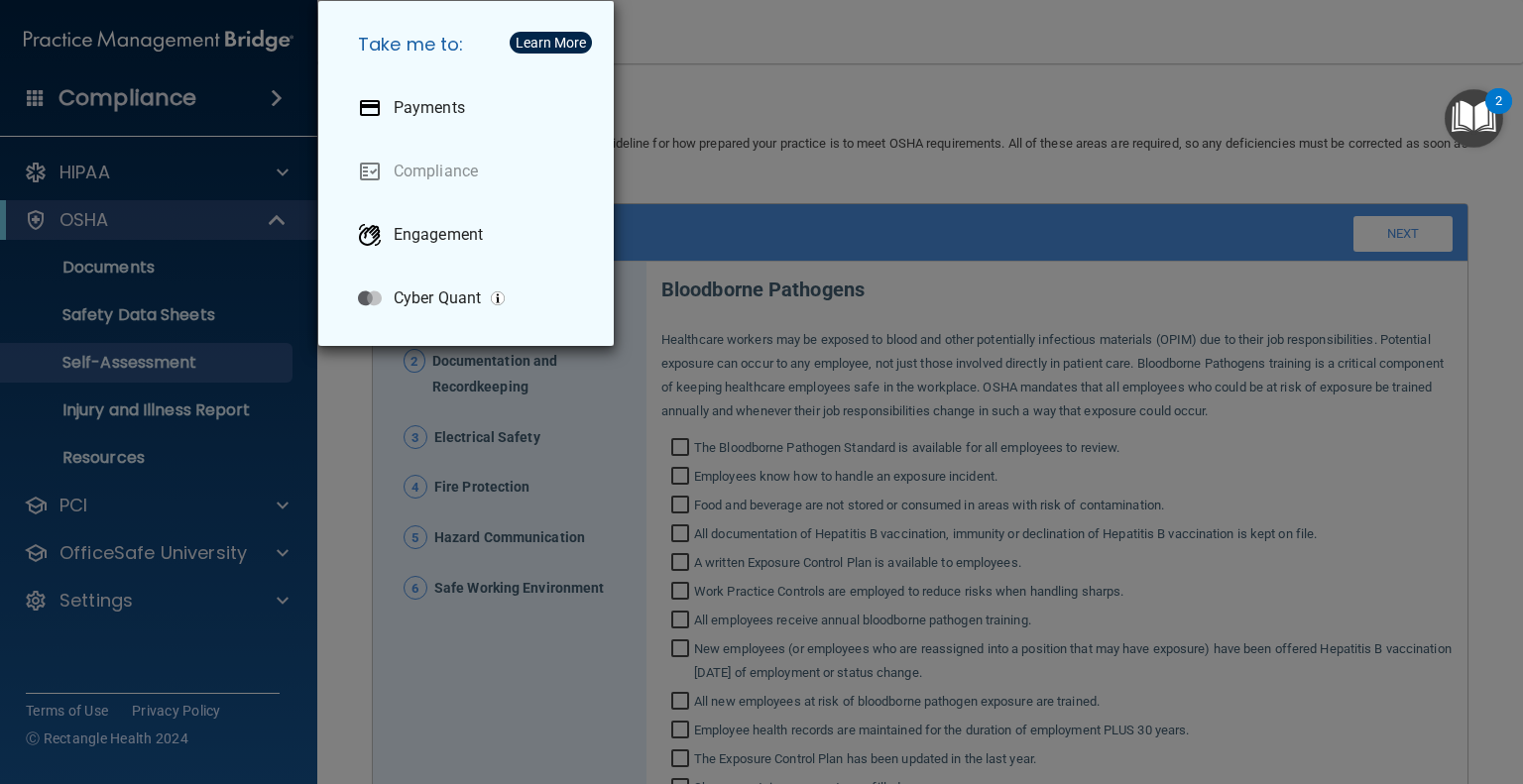 click on "Take me to:             Payments                   Compliance                     Engagement                     Cyber Quant" at bounding box center [762, 392] 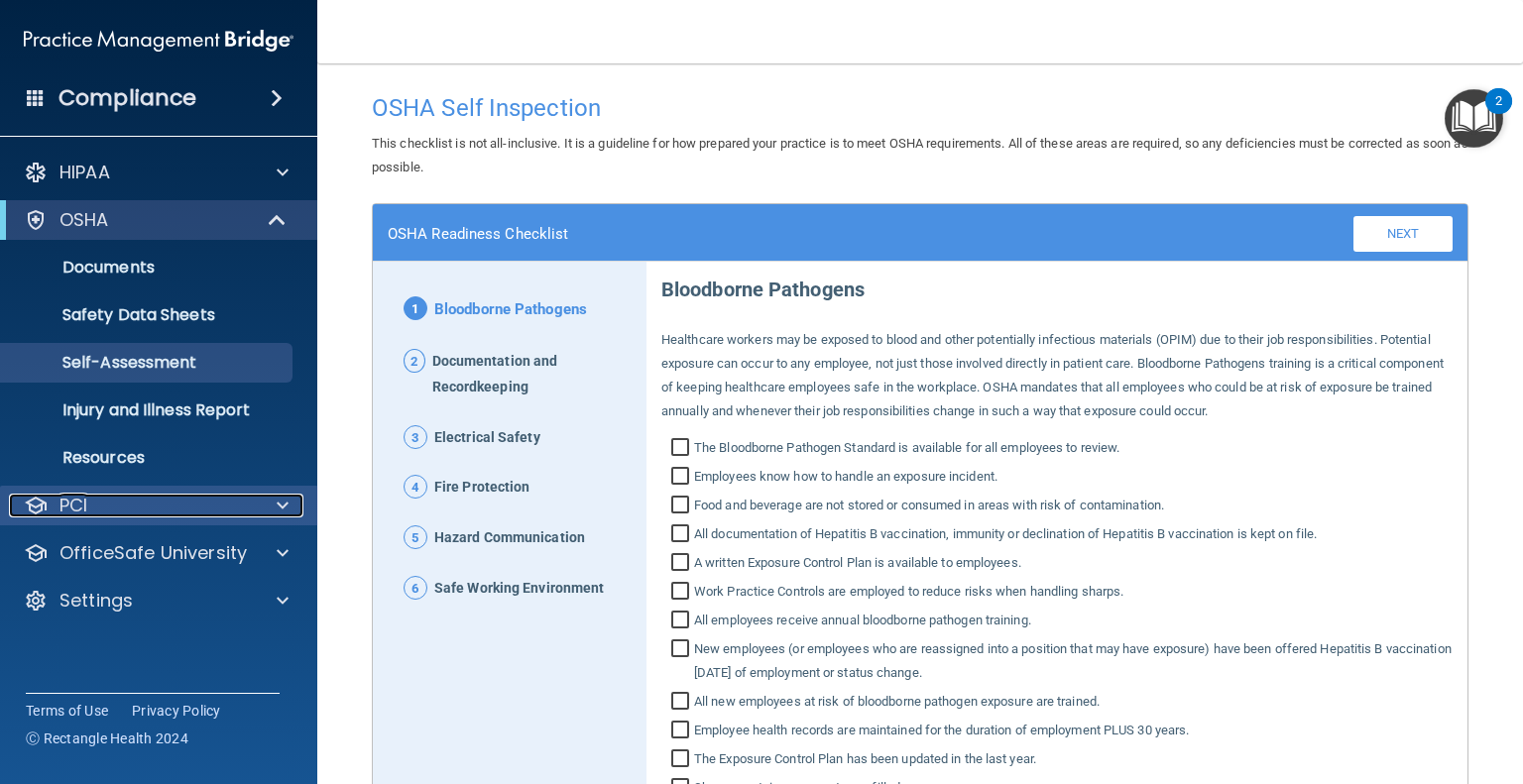 click on "PCI" at bounding box center (132, 505) 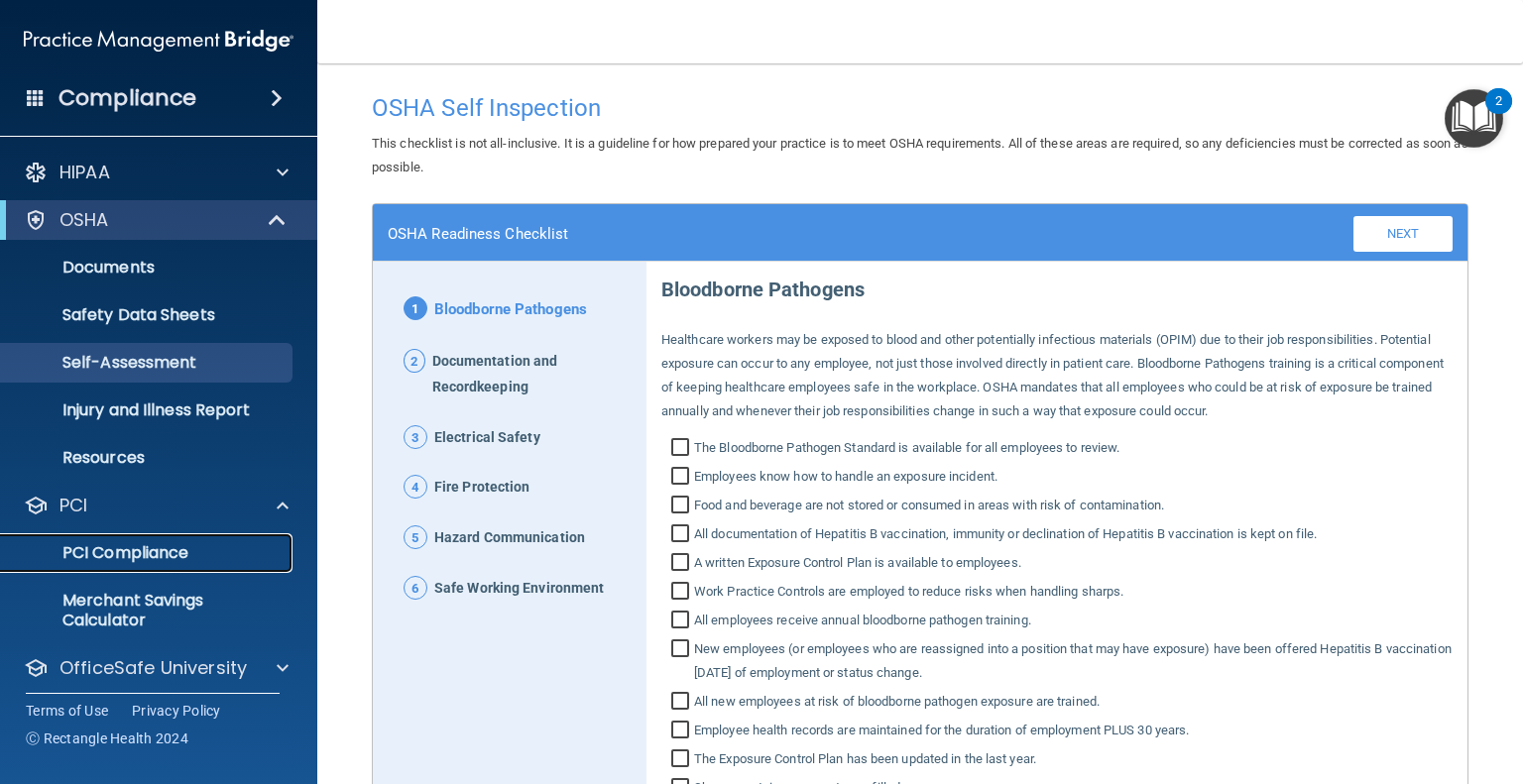 click on "PCI Compliance" at bounding box center (148, 553) 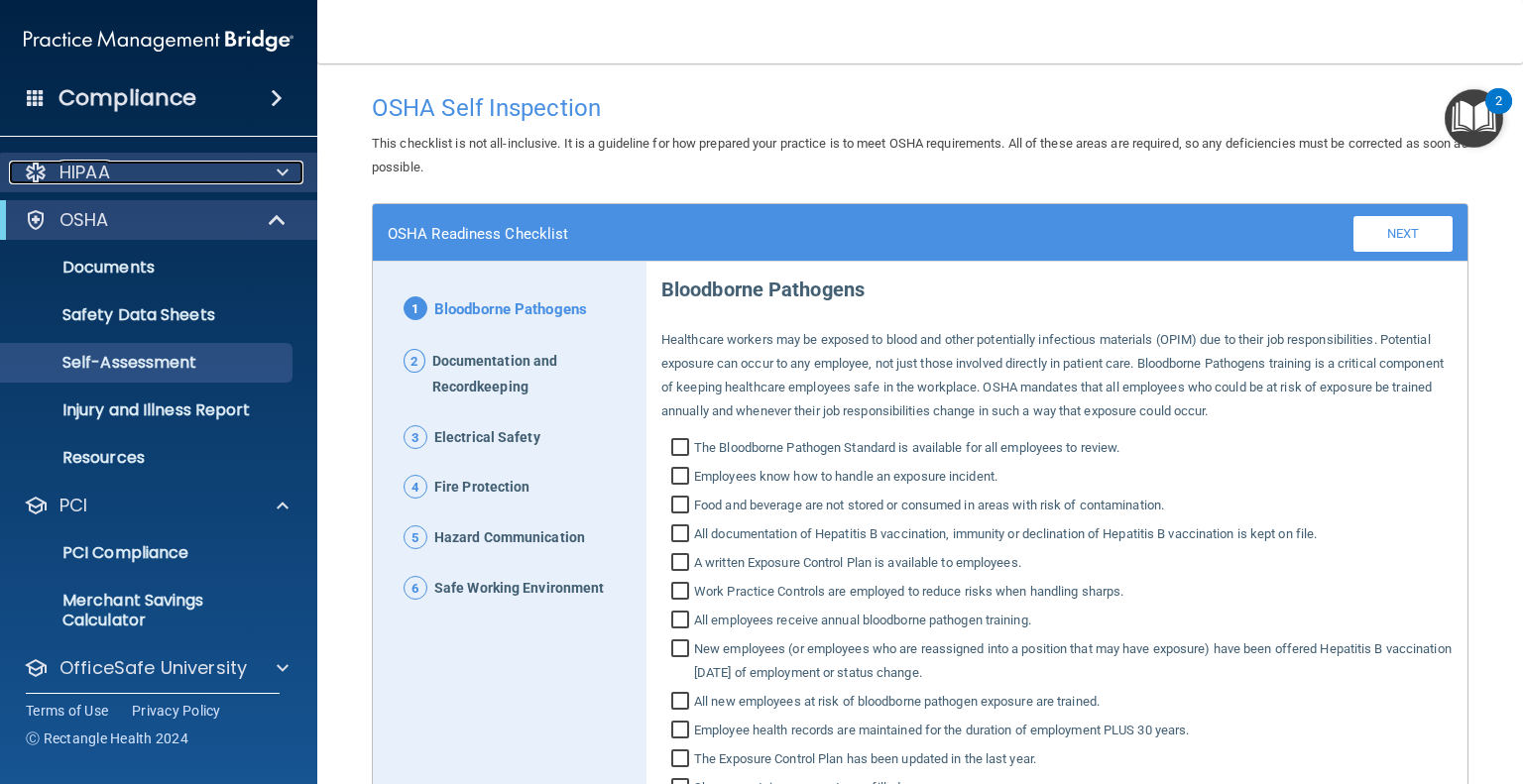 click on "HIPAA" at bounding box center [132, 172] 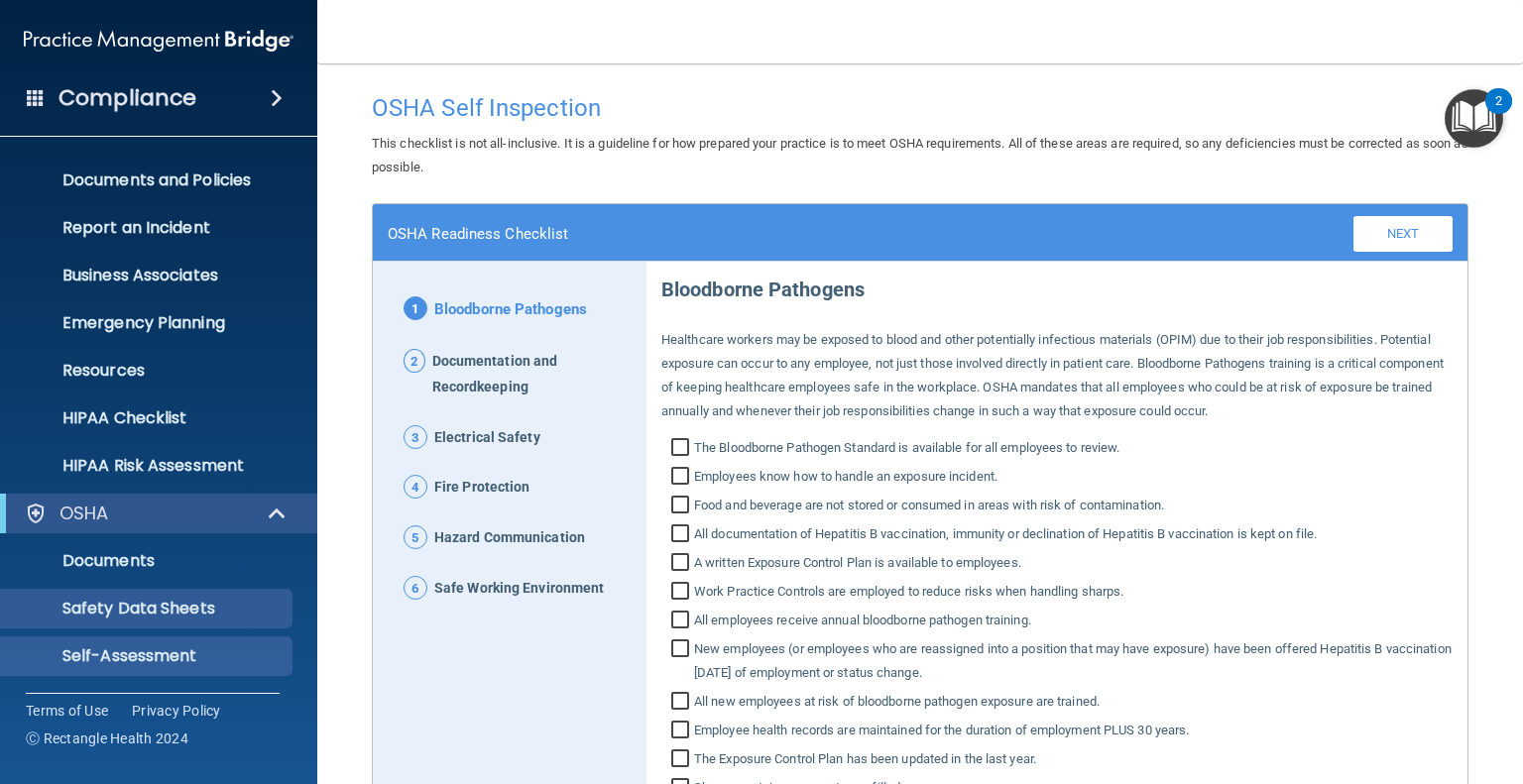 scroll, scrollTop: 0, scrollLeft: 0, axis: both 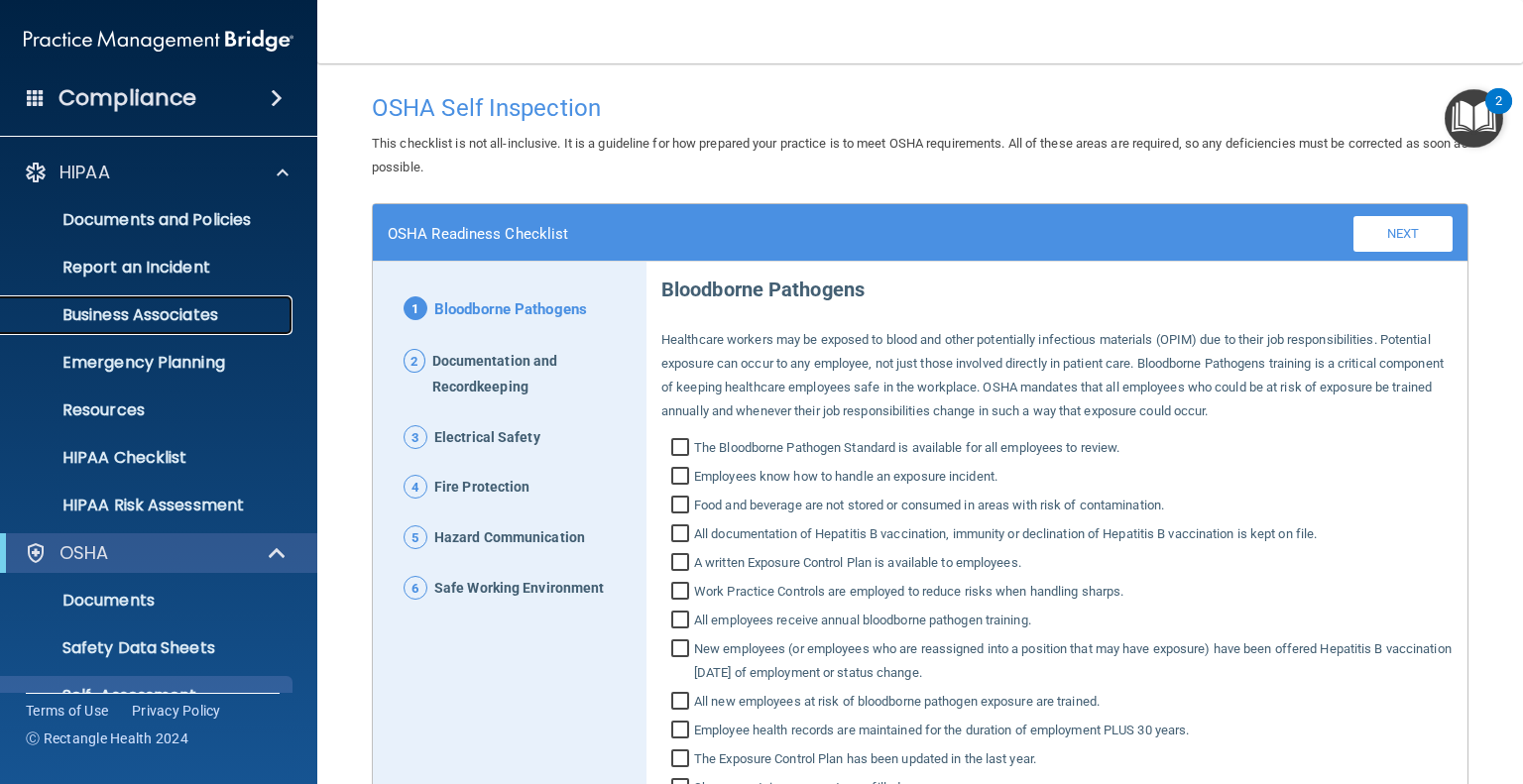 click on "Business Associates" at bounding box center (136, 315) 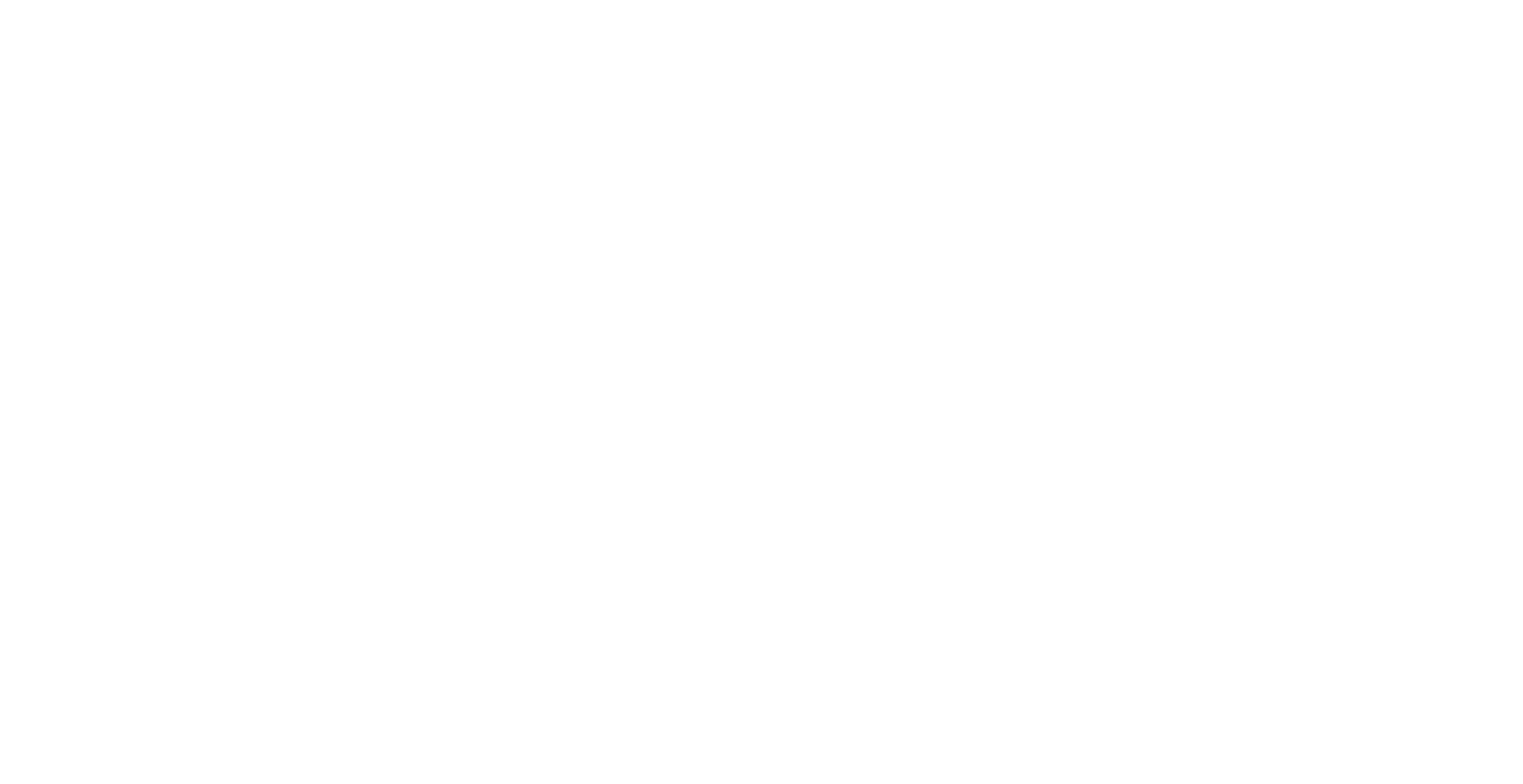 scroll, scrollTop: 0, scrollLeft: 0, axis: both 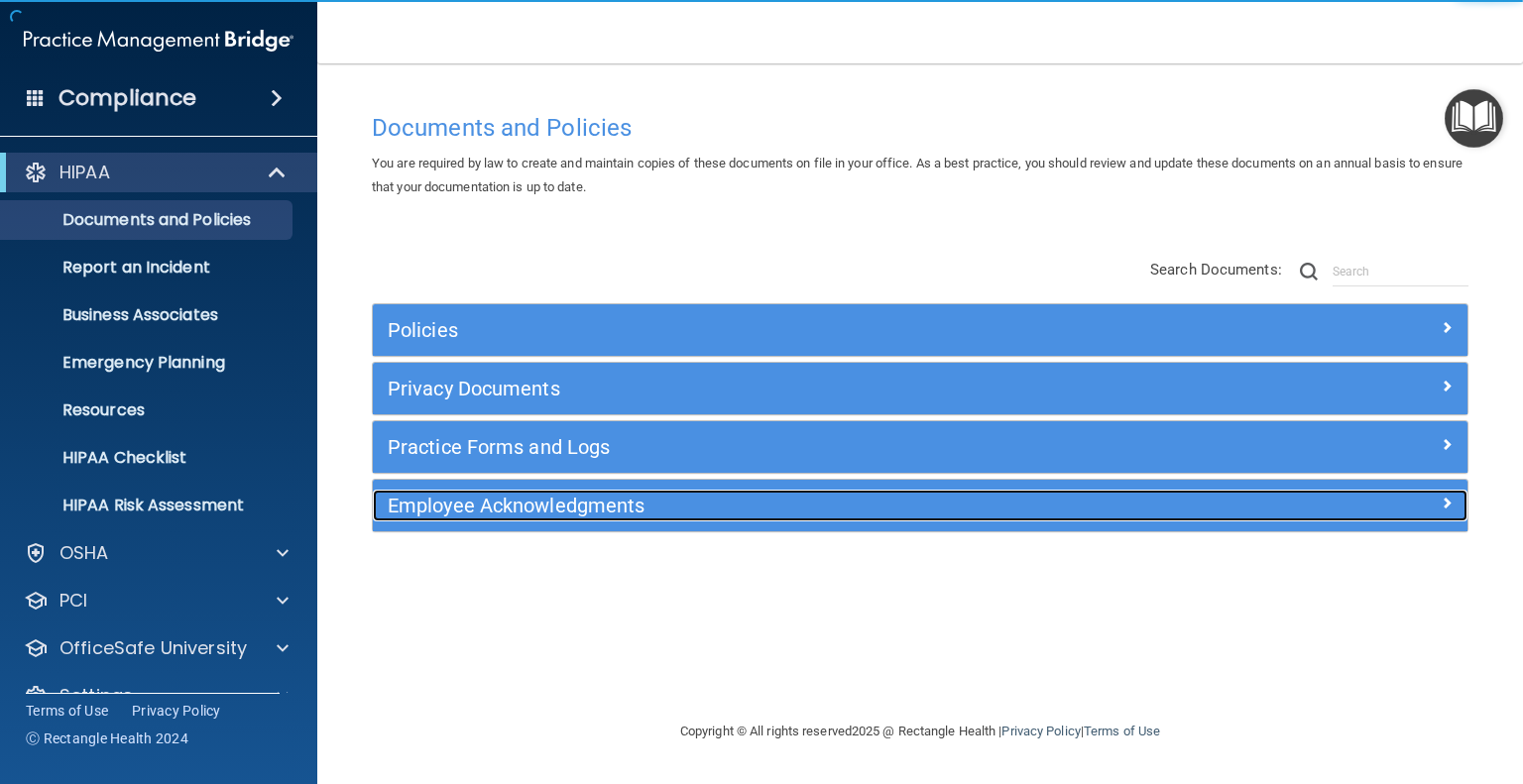 click on "Employee Acknowledgments" at bounding box center (783, 505) 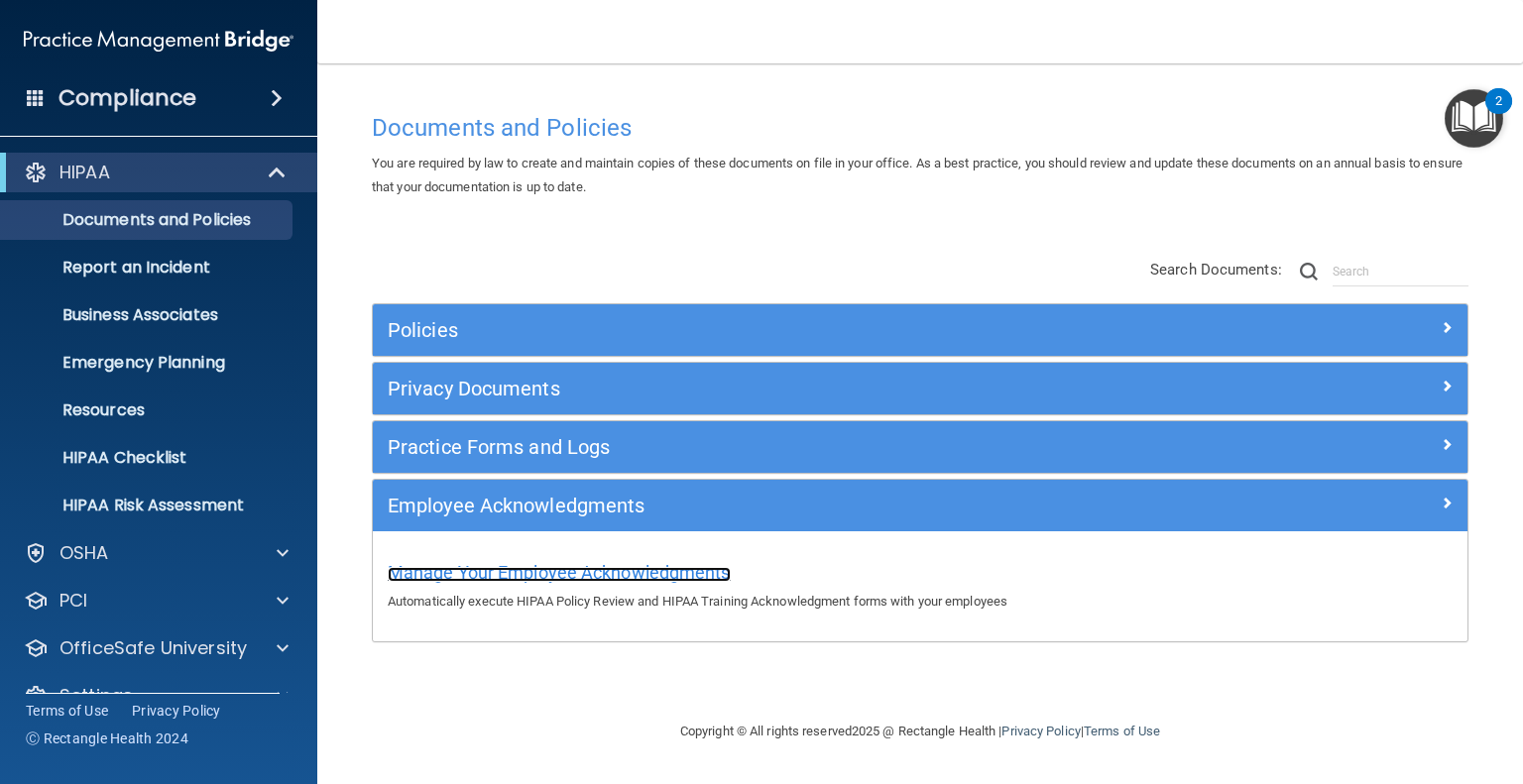 click on "Manage Your Employee Acknowledgments" at bounding box center (559, 572) 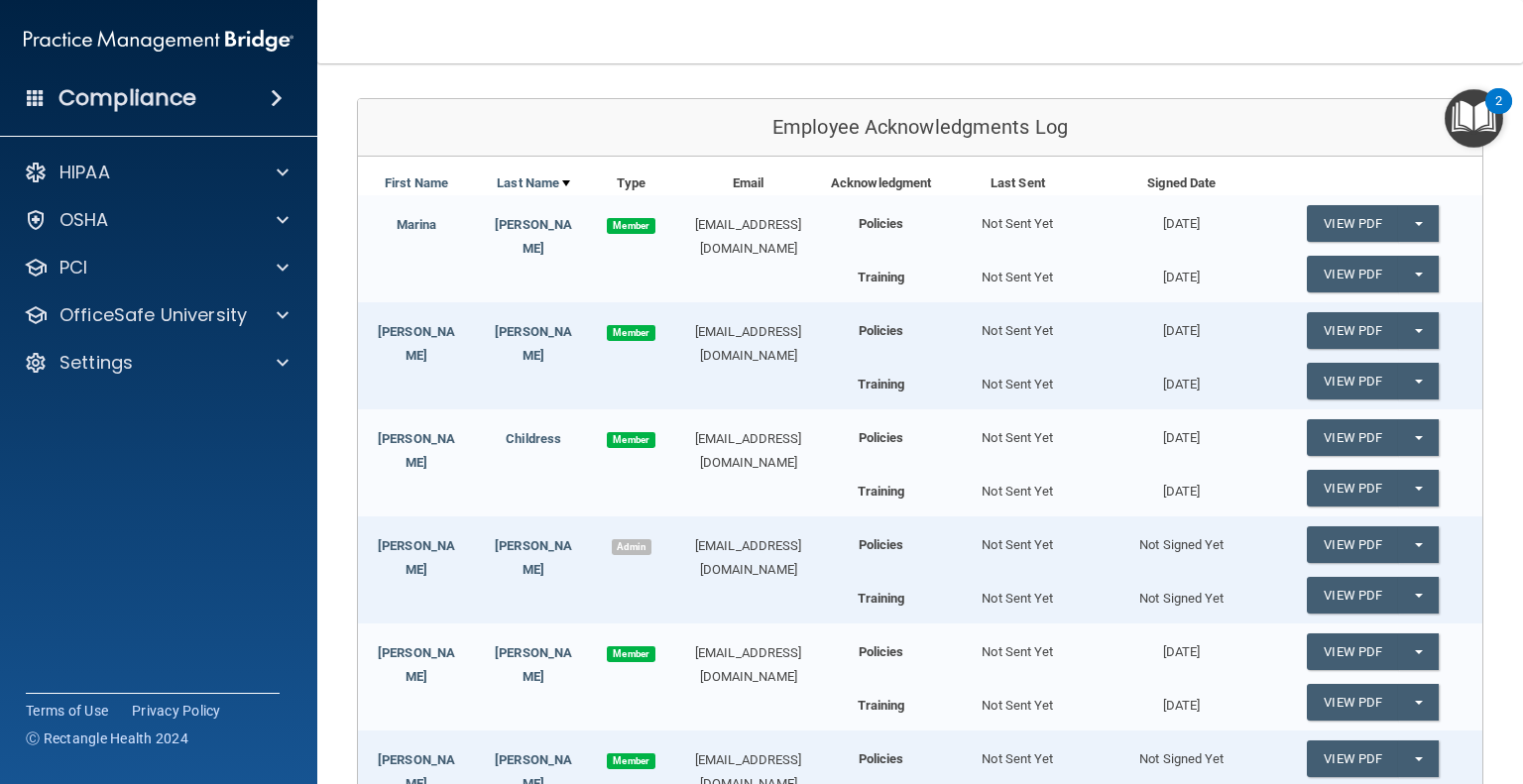 scroll, scrollTop: 0, scrollLeft: 0, axis: both 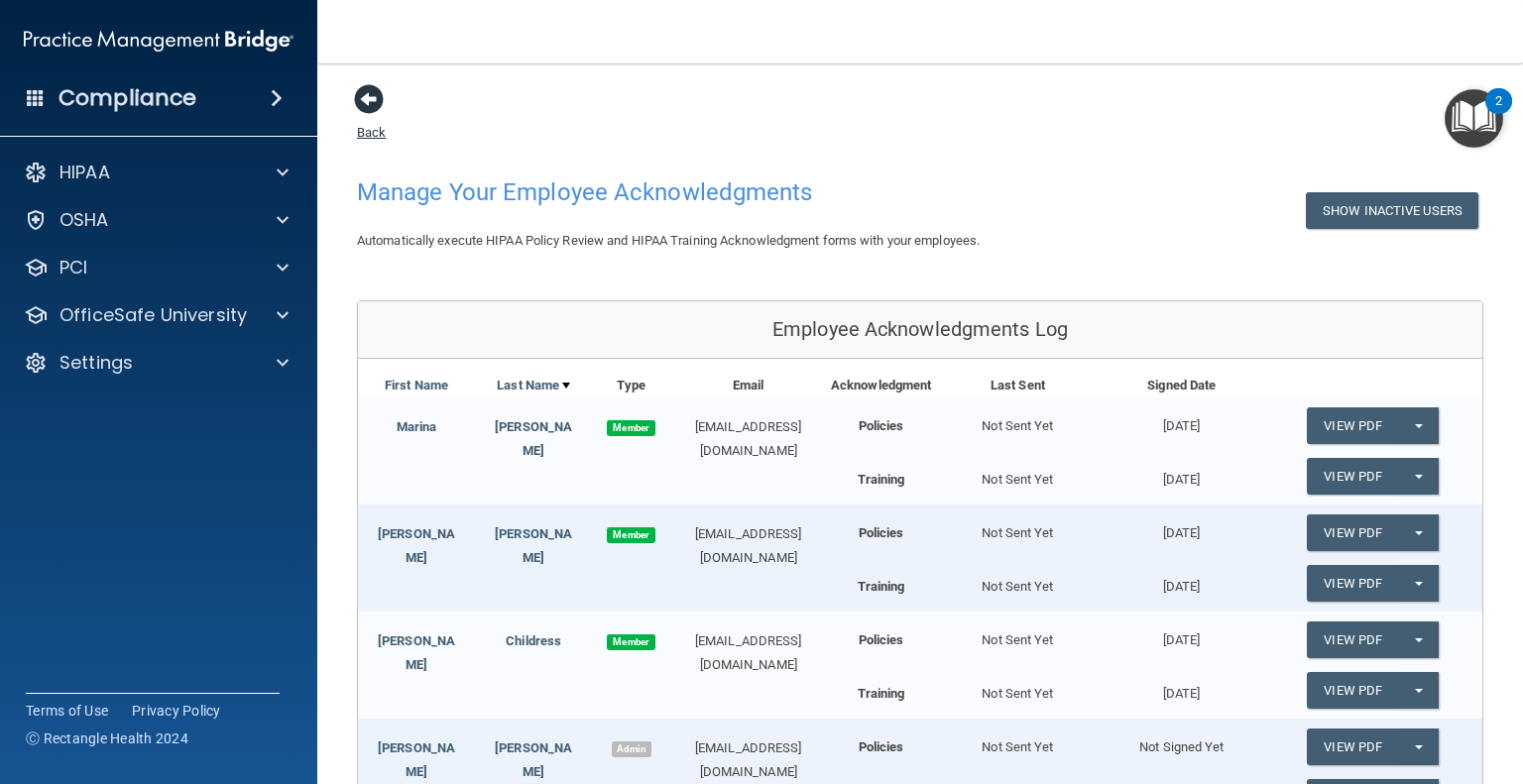 click at bounding box center (369, 99) 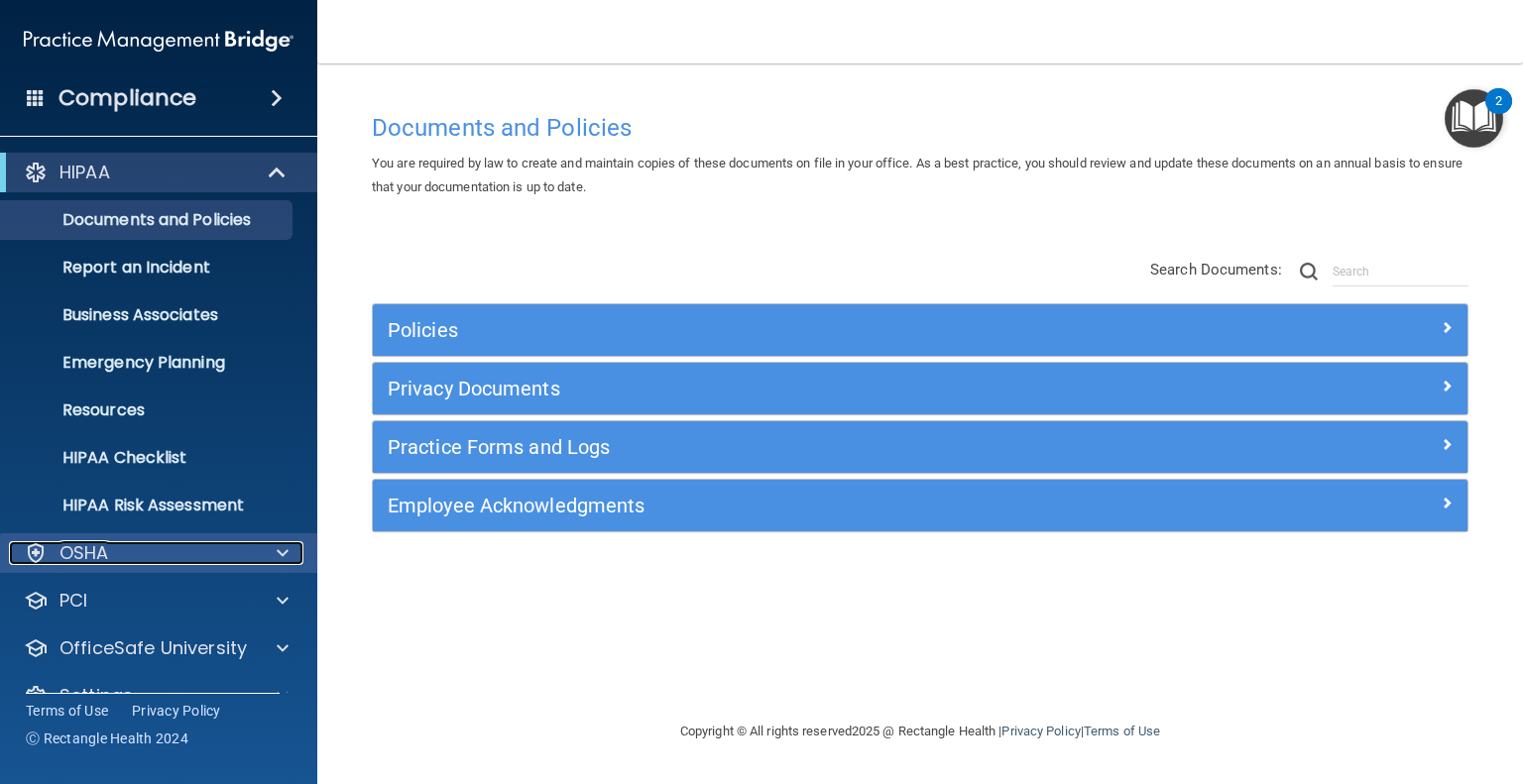 click on "OSHA" at bounding box center [132, 553] 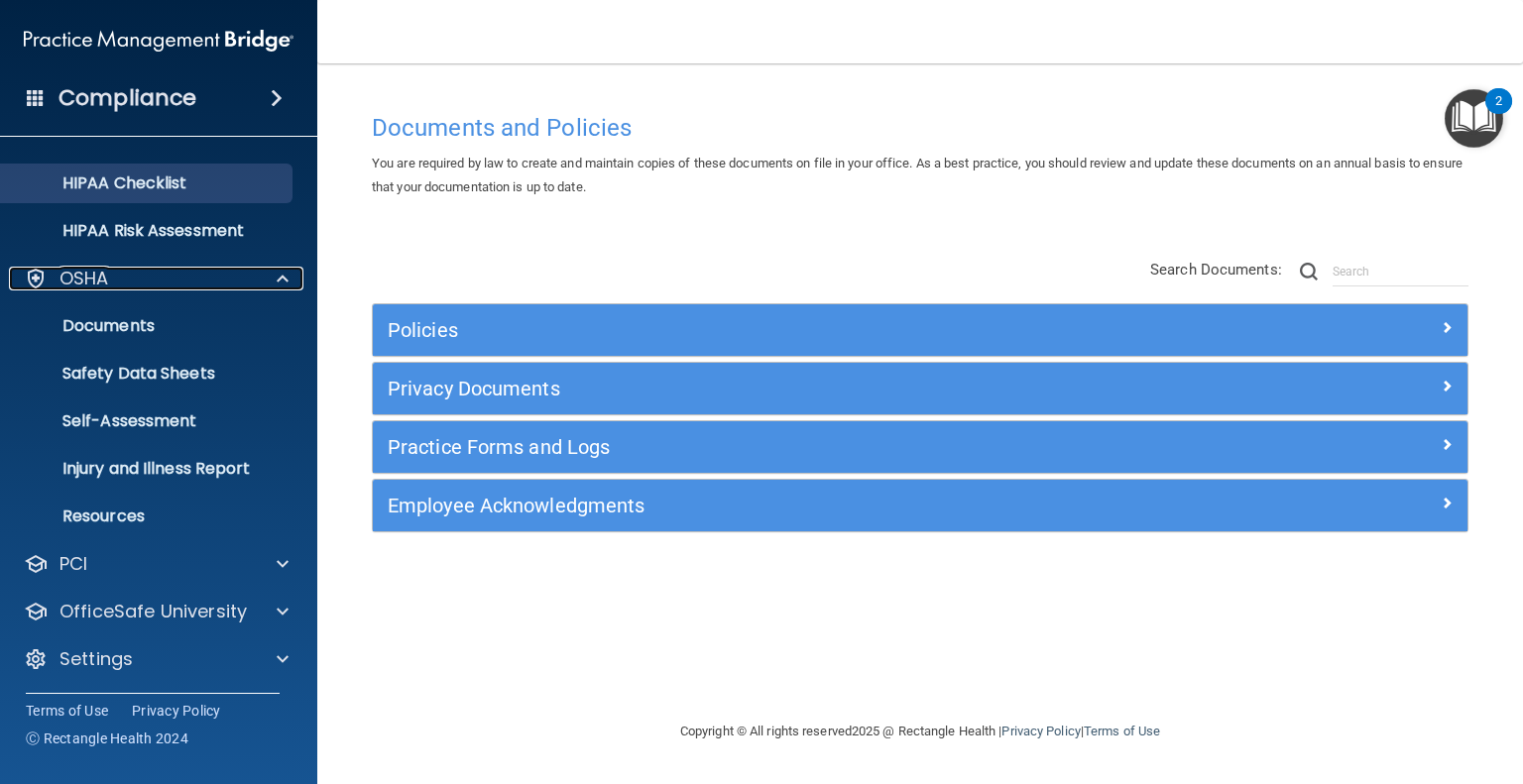 scroll, scrollTop: 276, scrollLeft: 0, axis: vertical 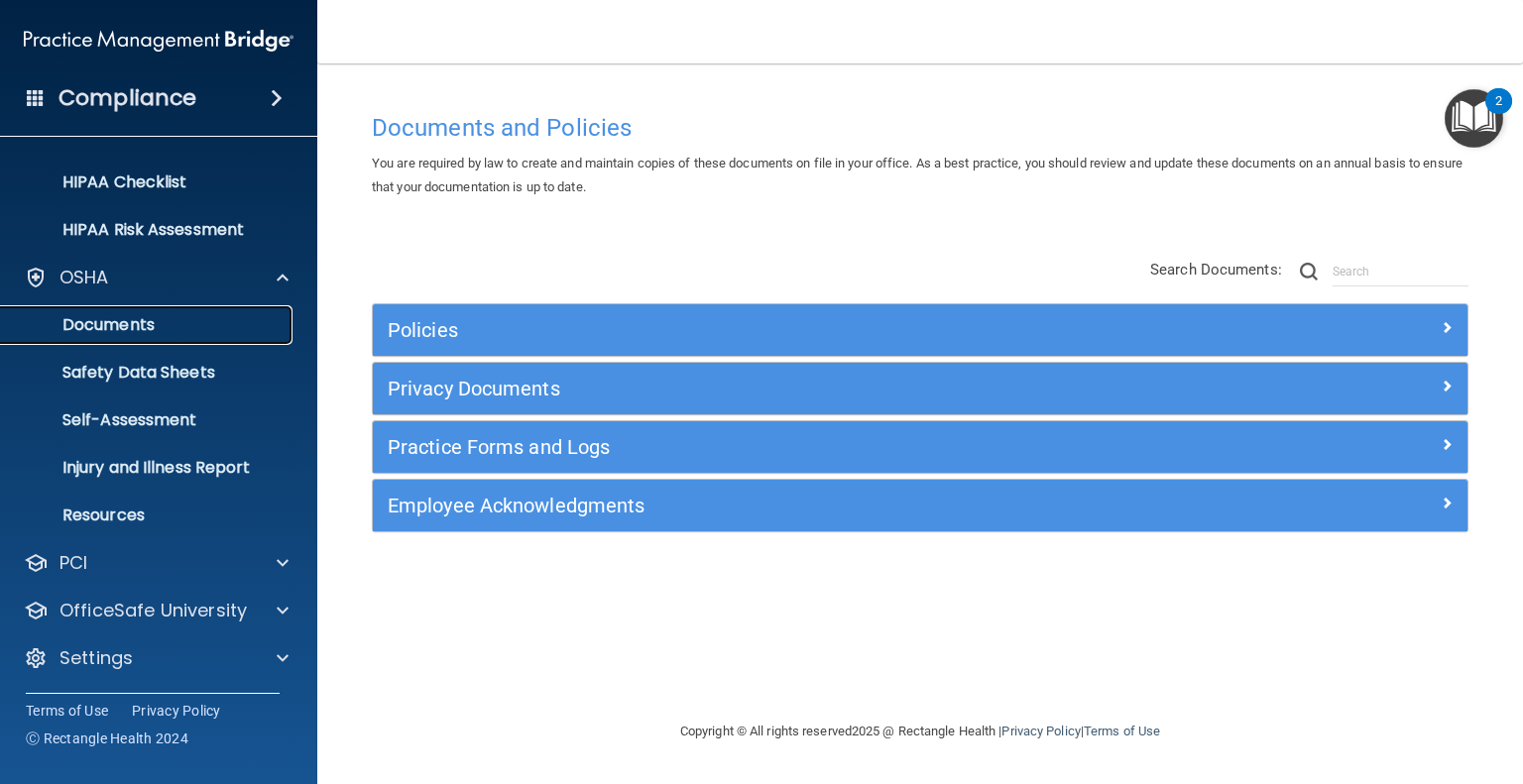 click on "Documents" at bounding box center [148, 325] 